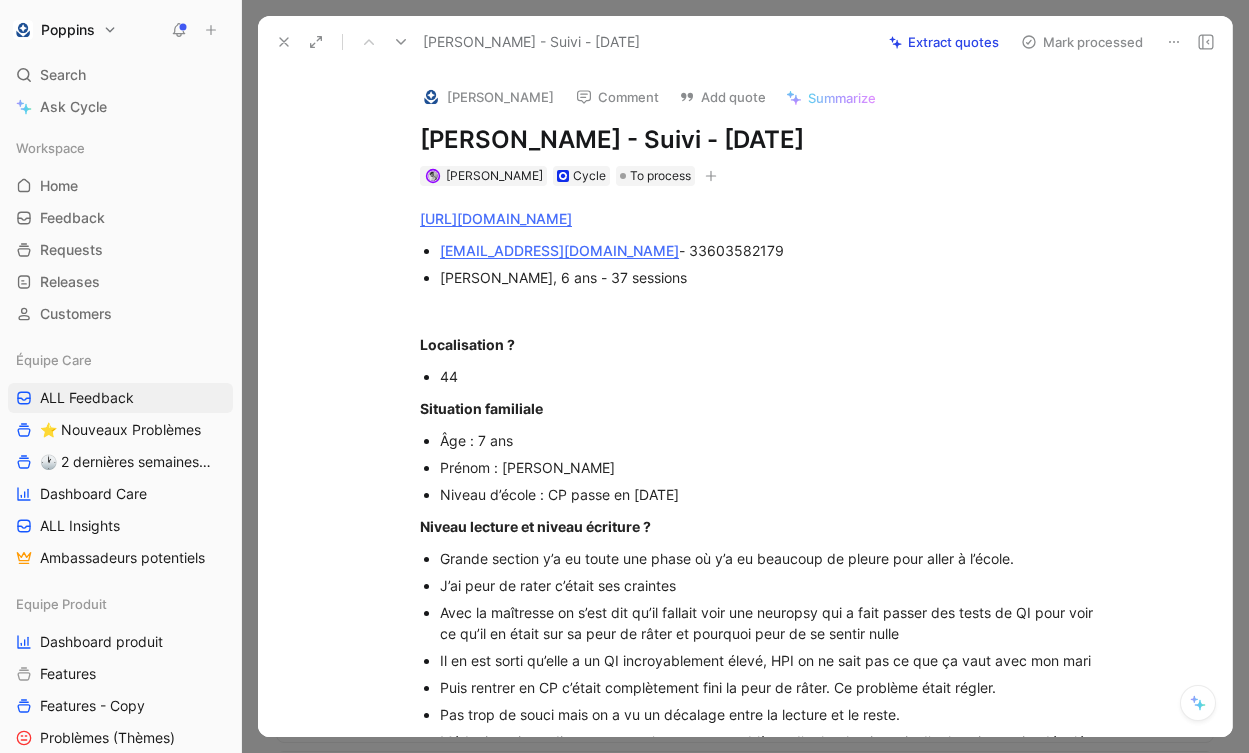 scroll, scrollTop: 0, scrollLeft: 0, axis: both 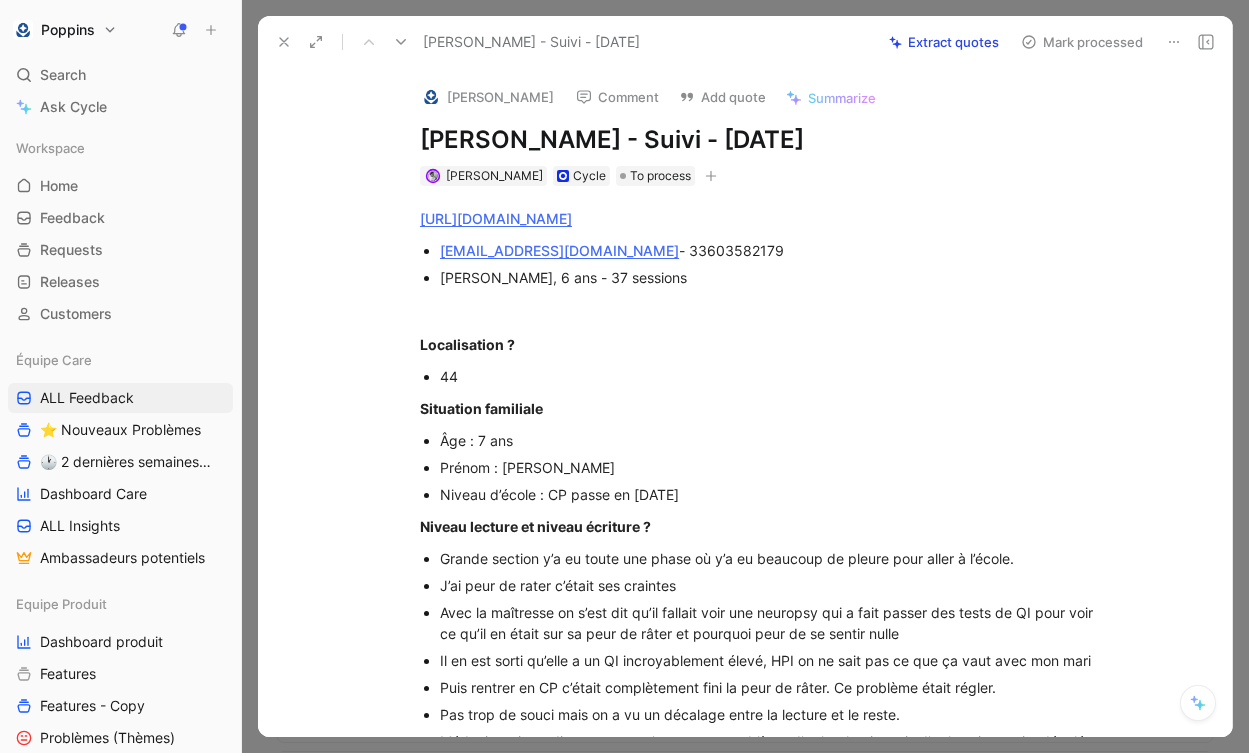 click 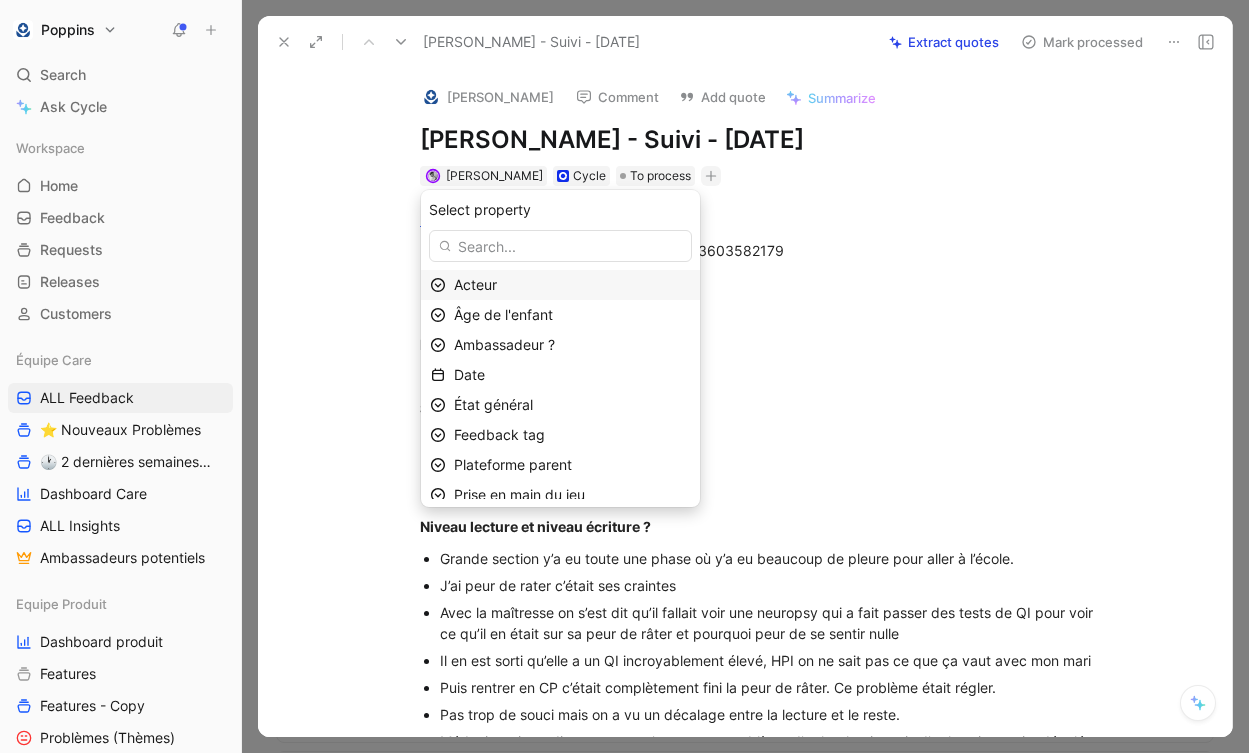 click on "Acteur" at bounding box center [572, 285] 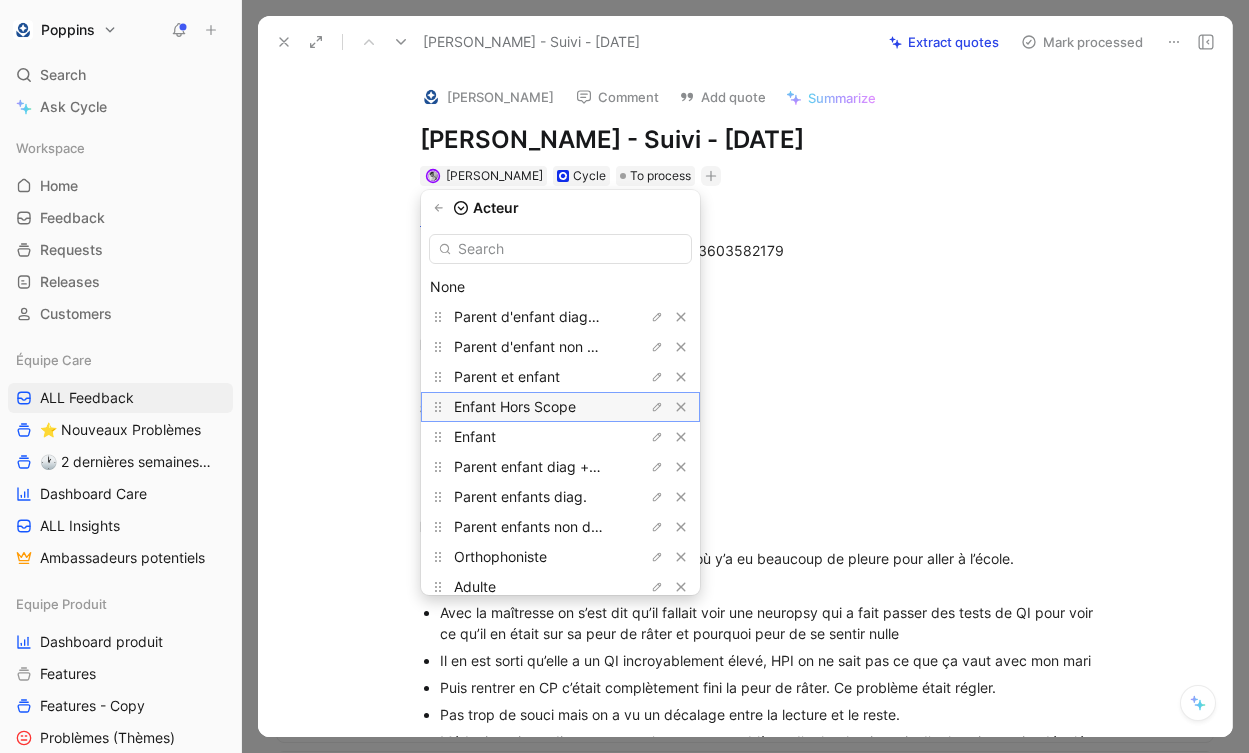 click on "Enfant Hors Scope" at bounding box center [529, 407] 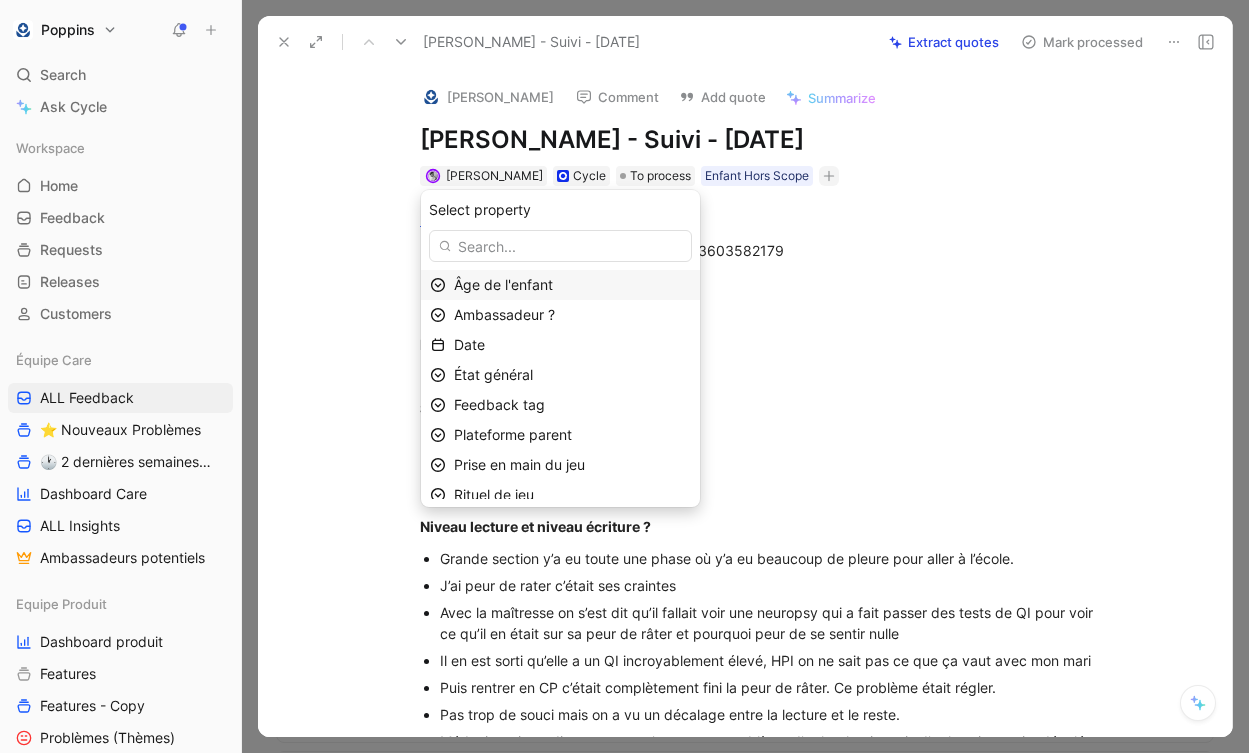 click on "Âge de l'enfant" at bounding box center (503, 284) 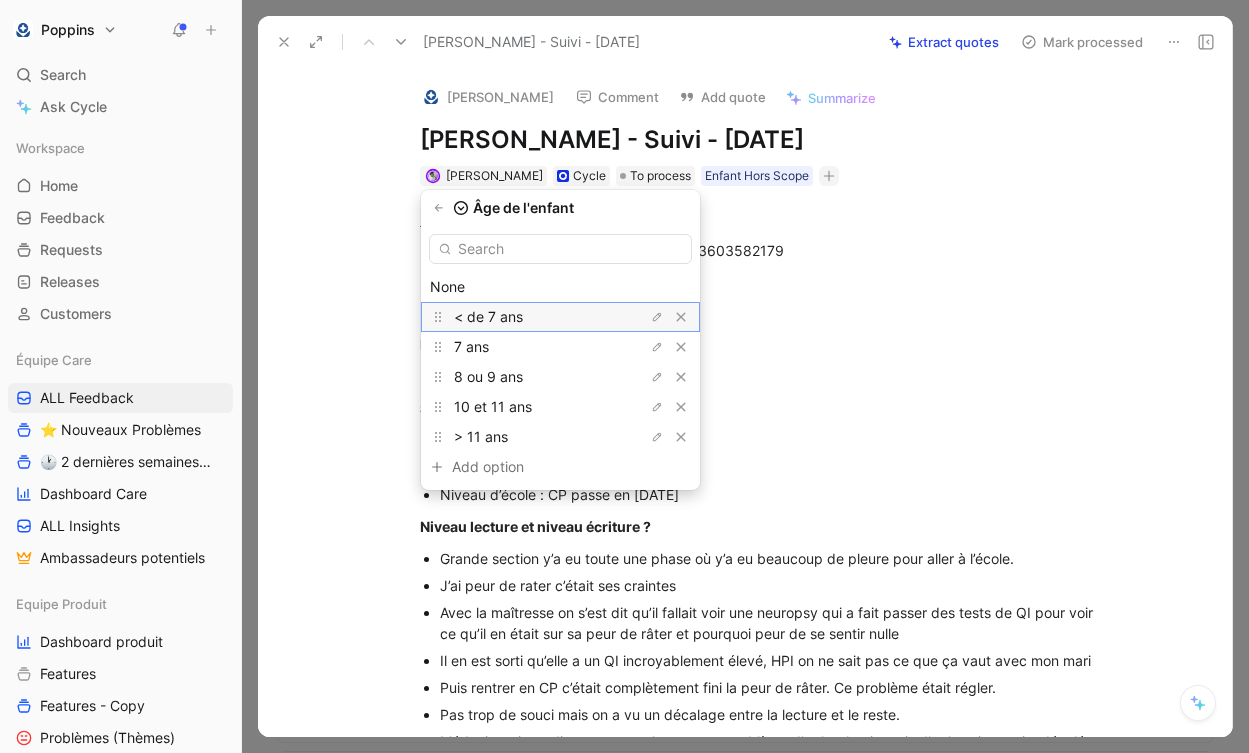 click on "< de 7 ans" at bounding box center (529, 317) 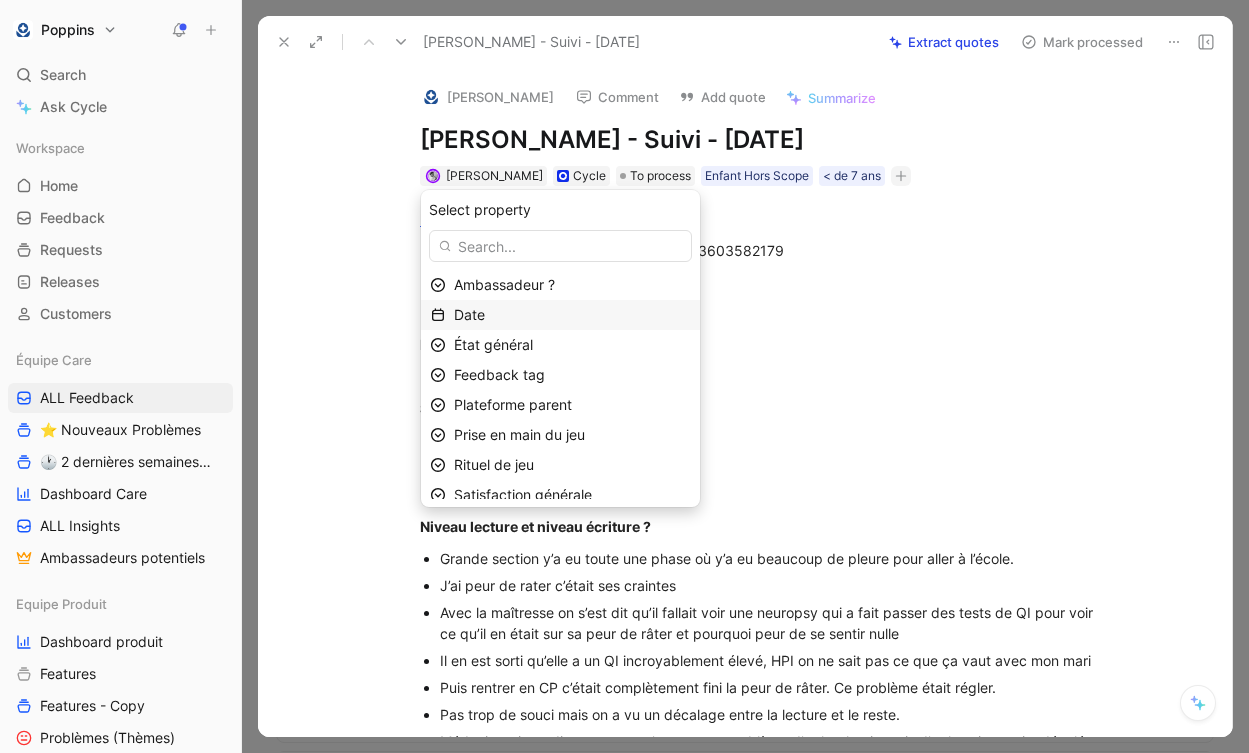 click on "Date" at bounding box center [572, 315] 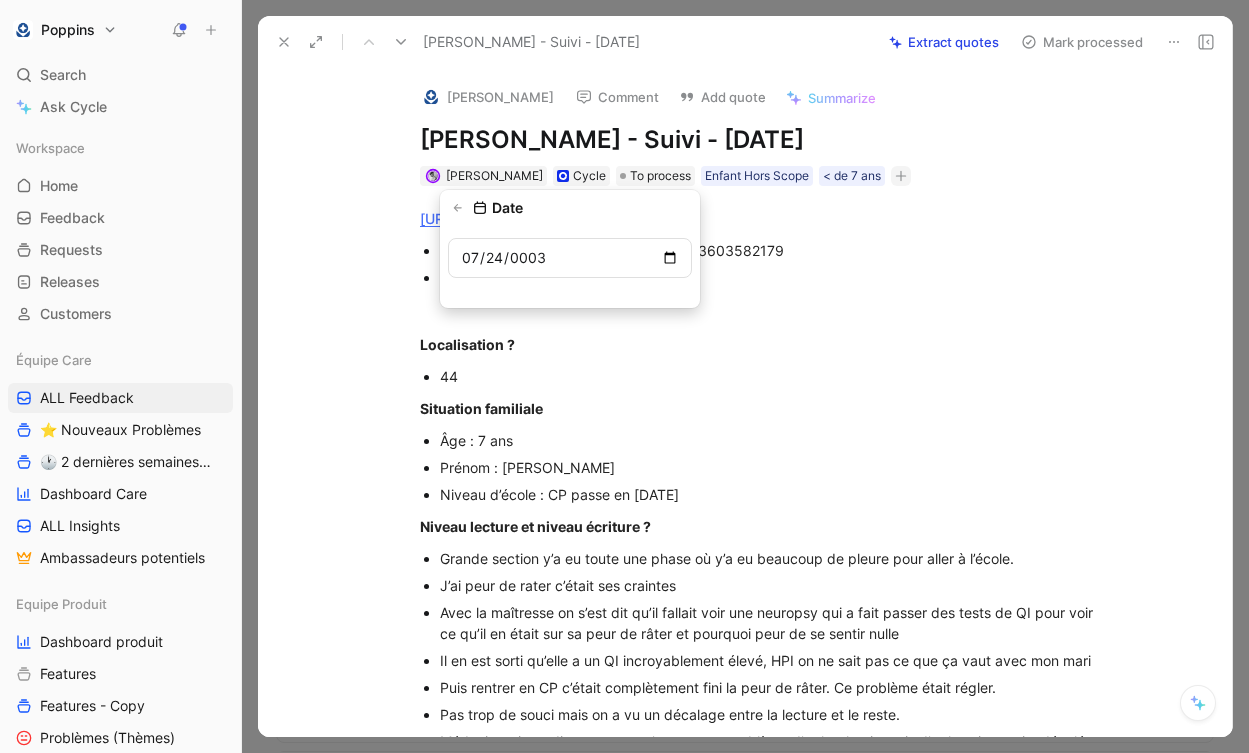 type on "0030-07-24" 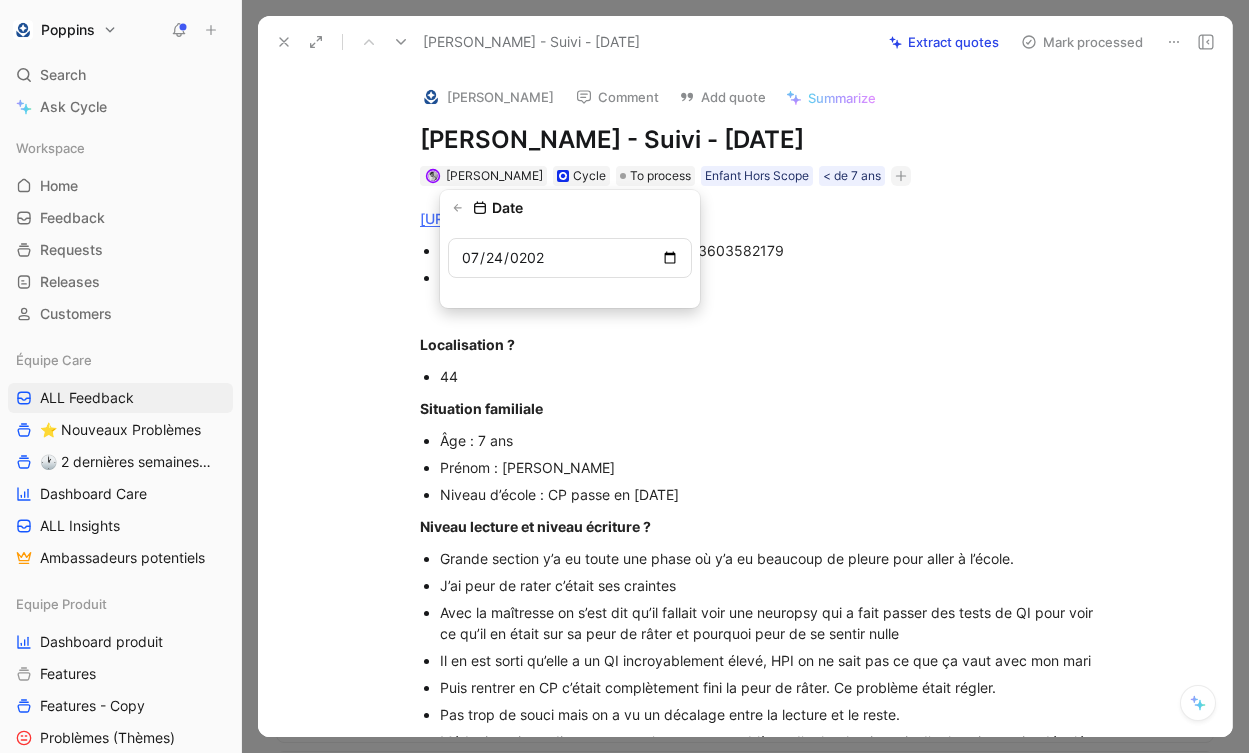type on "[DATE]" 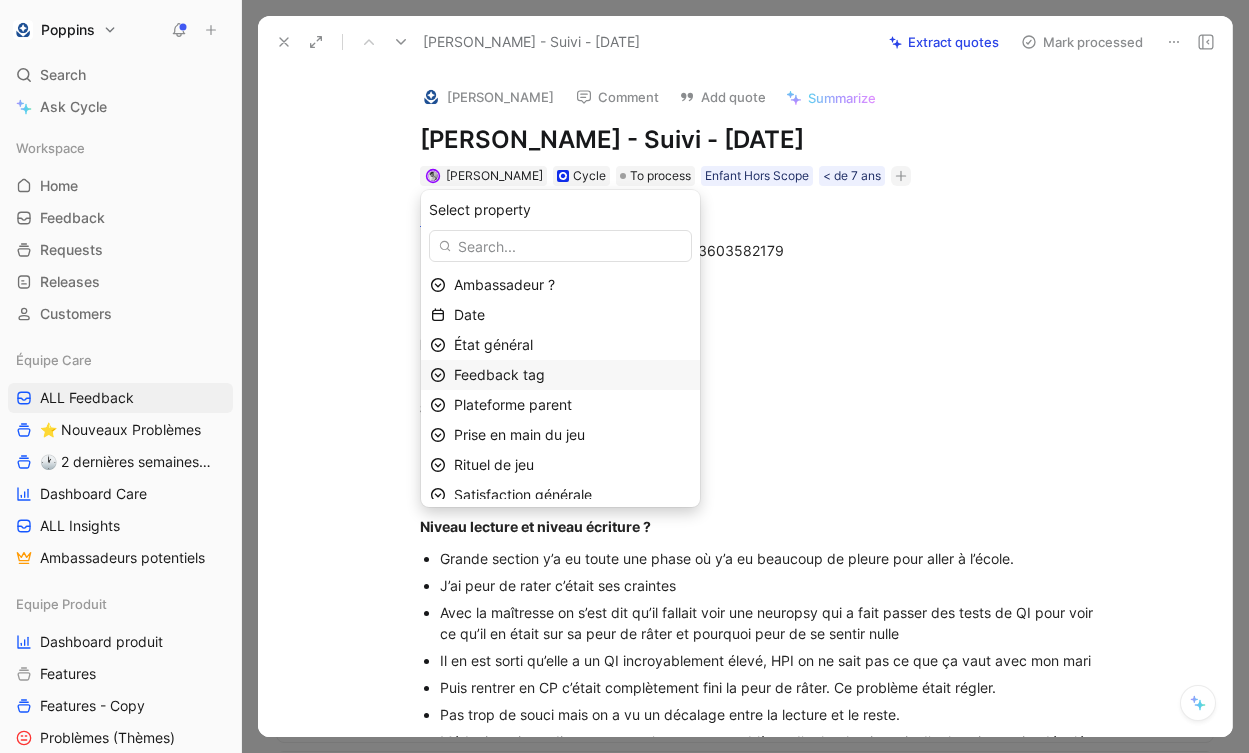 click on "Feedback tag" at bounding box center (572, 375) 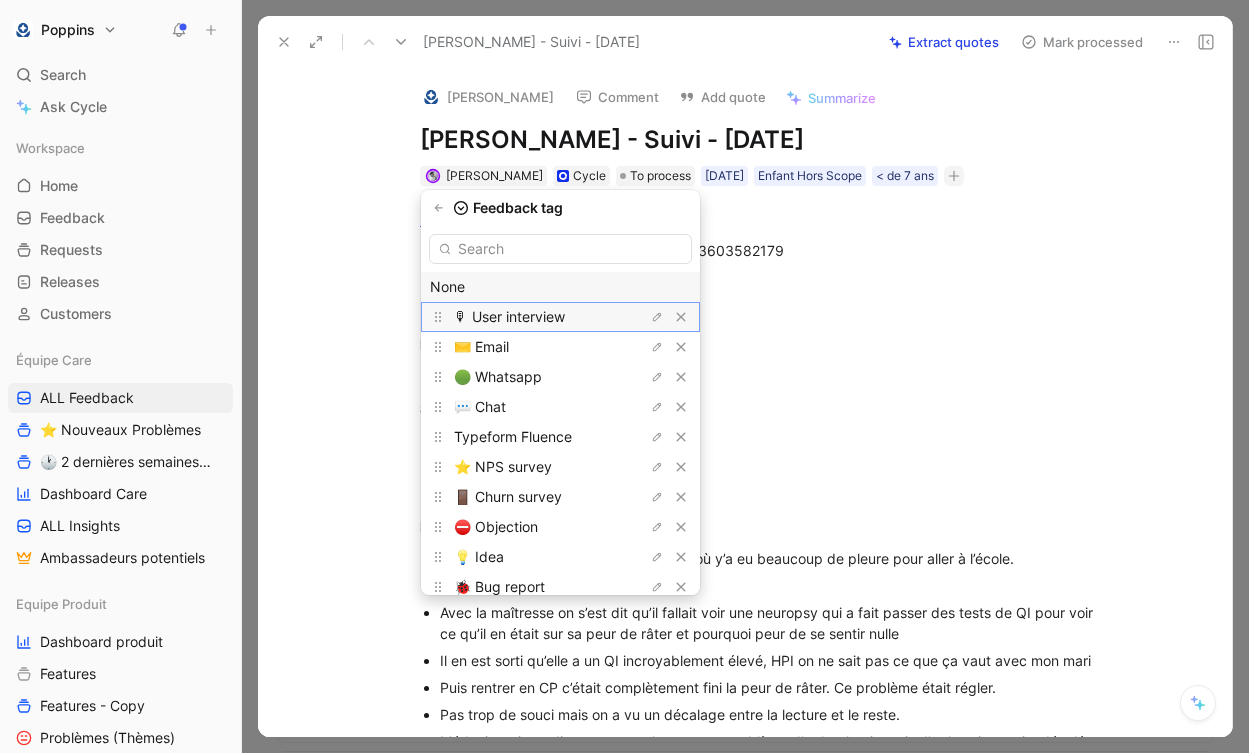 click on "🎙 User interview" at bounding box center (509, 316) 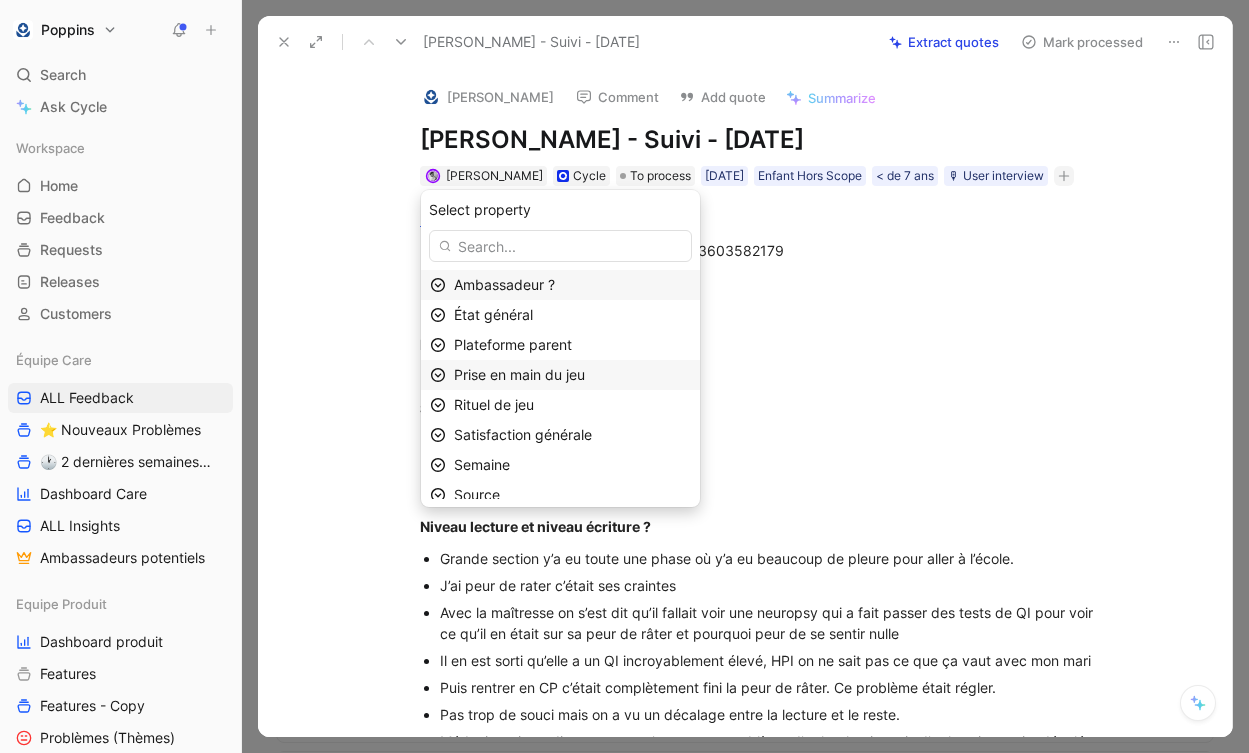 scroll, scrollTop: 41, scrollLeft: 0, axis: vertical 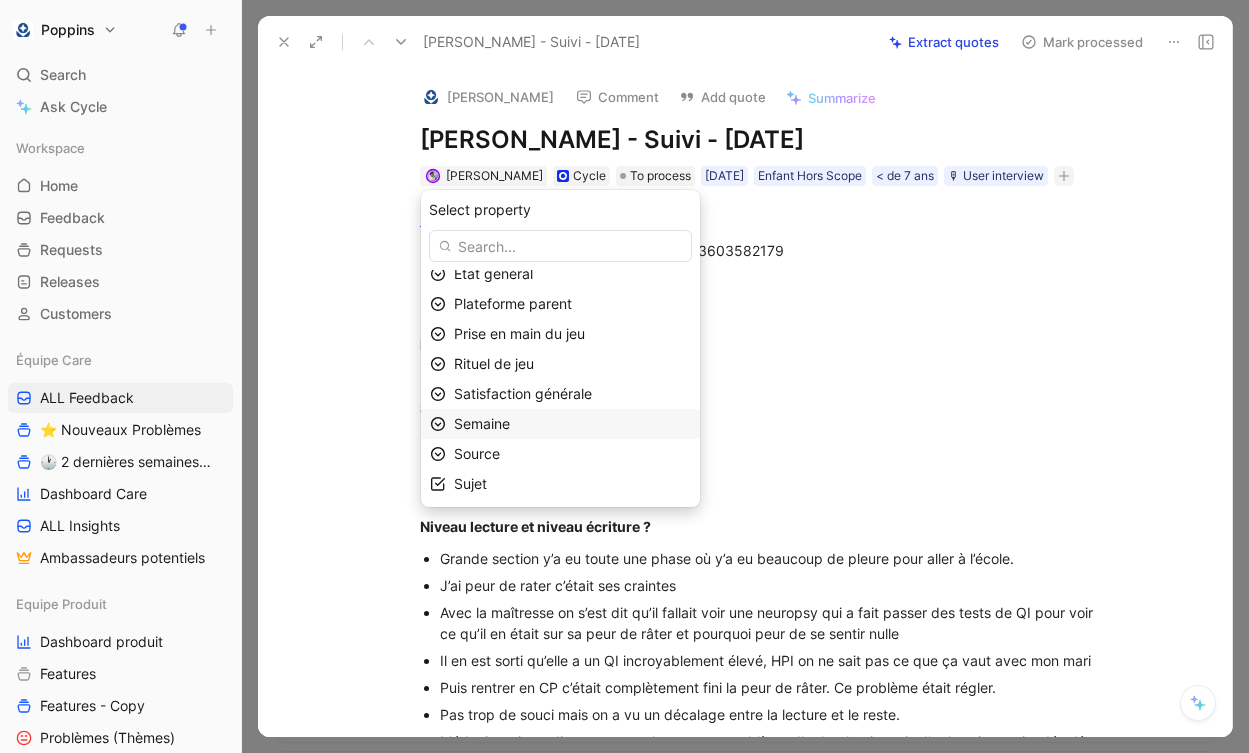 click on "Semaine" at bounding box center [572, 424] 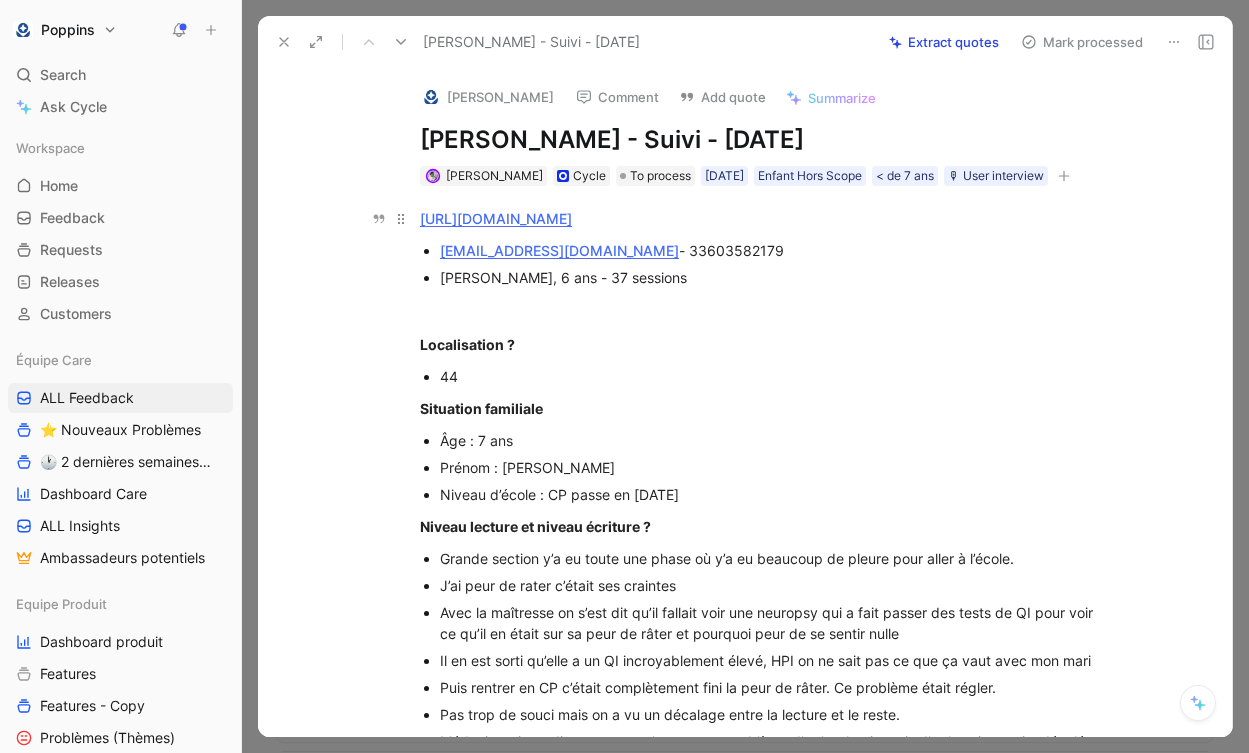 click on "[URL][DOMAIN_NAME]" at bounding box center [496, 218] 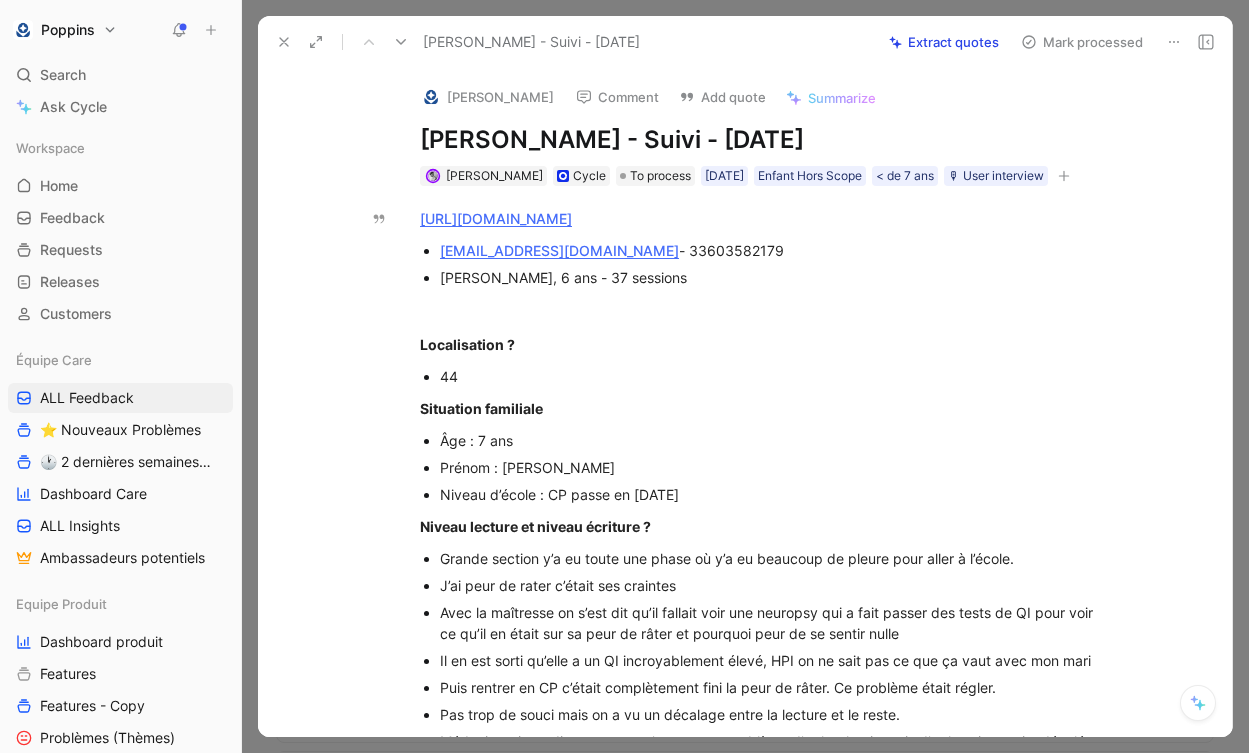 click on "[PERSON_NAME] - Suivi - [DATE]" at bounding box center [766, 140] 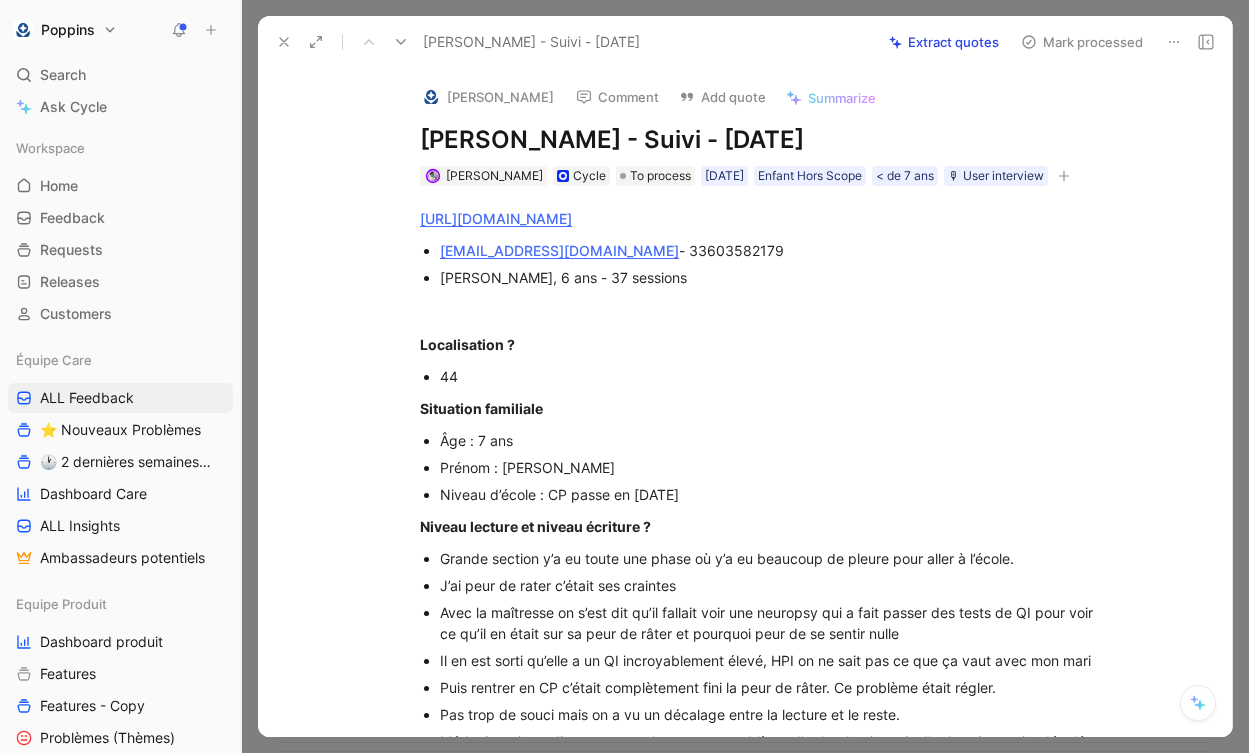 type 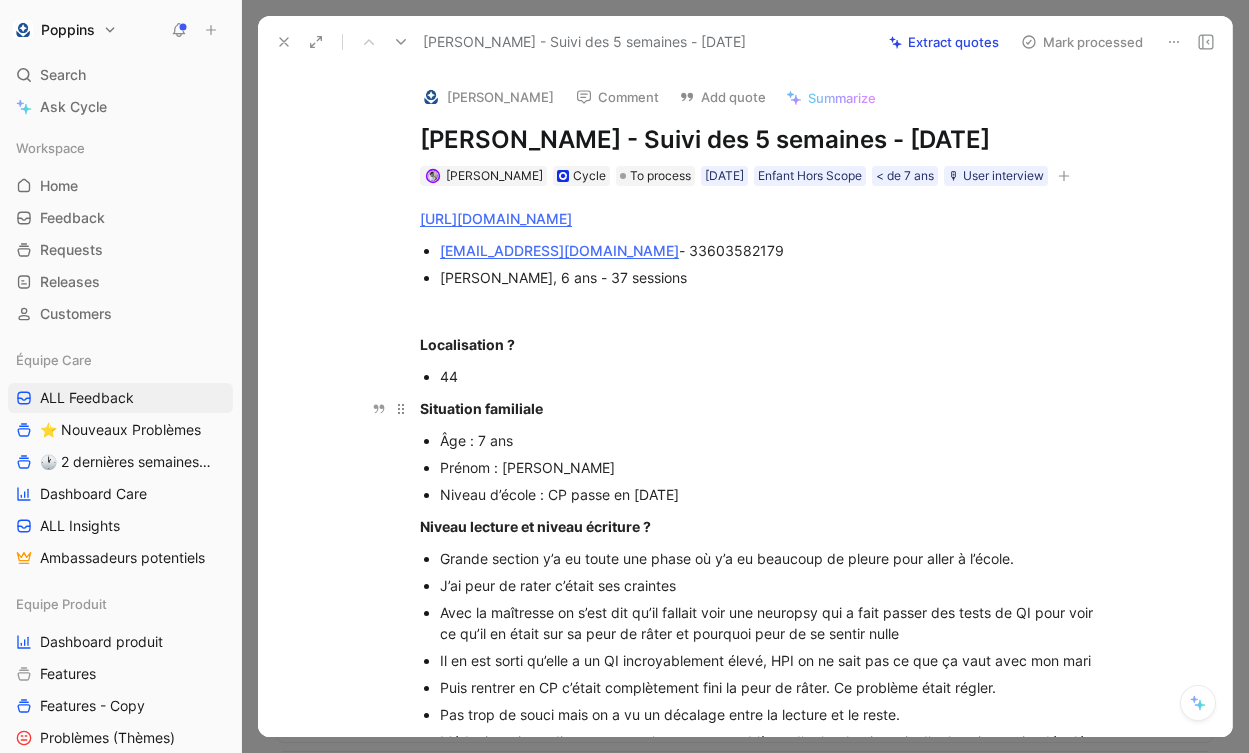 click on "Situation familiale" at bounding box center (766, 408) 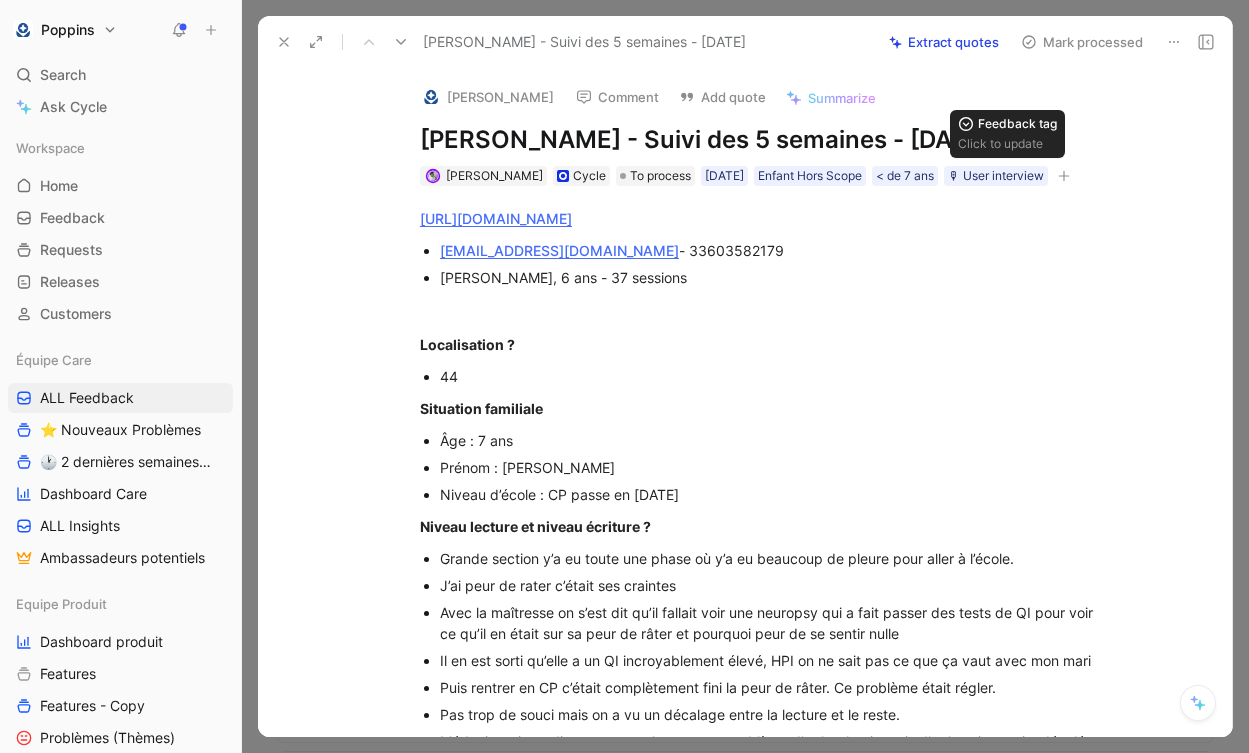 click 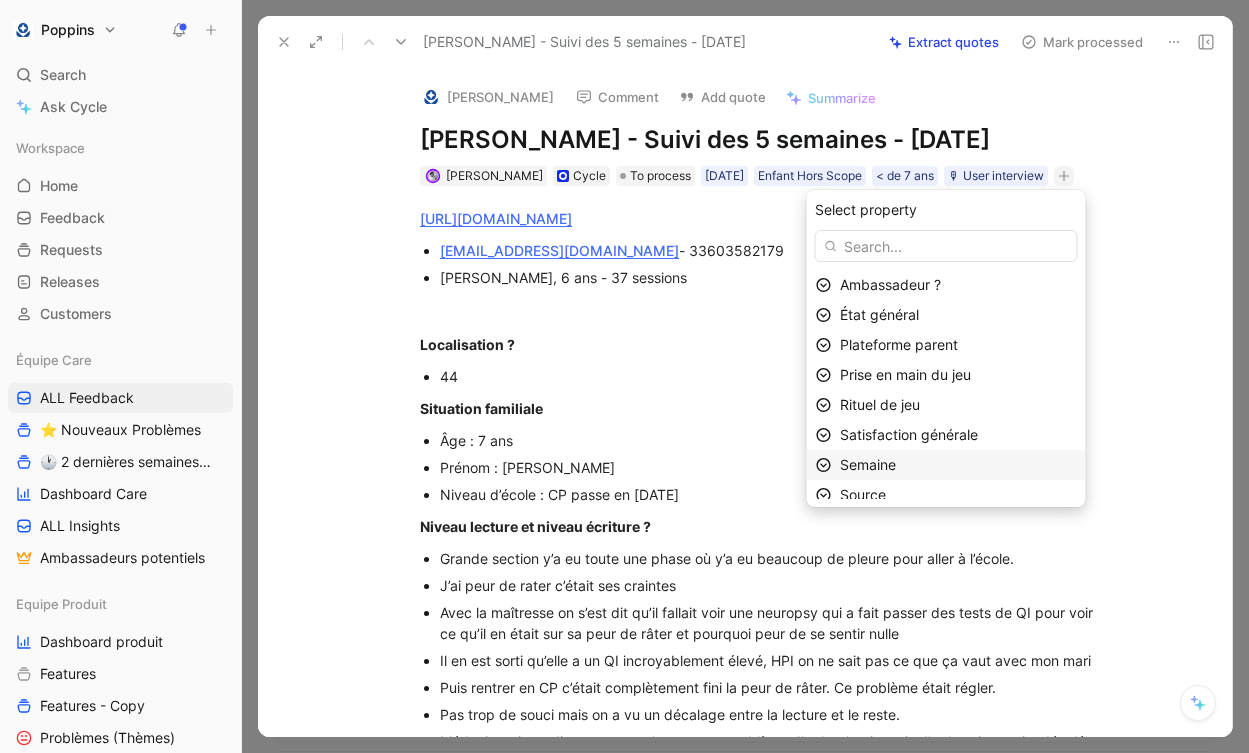 click on "Semaine" at bounding box center (958, 465) 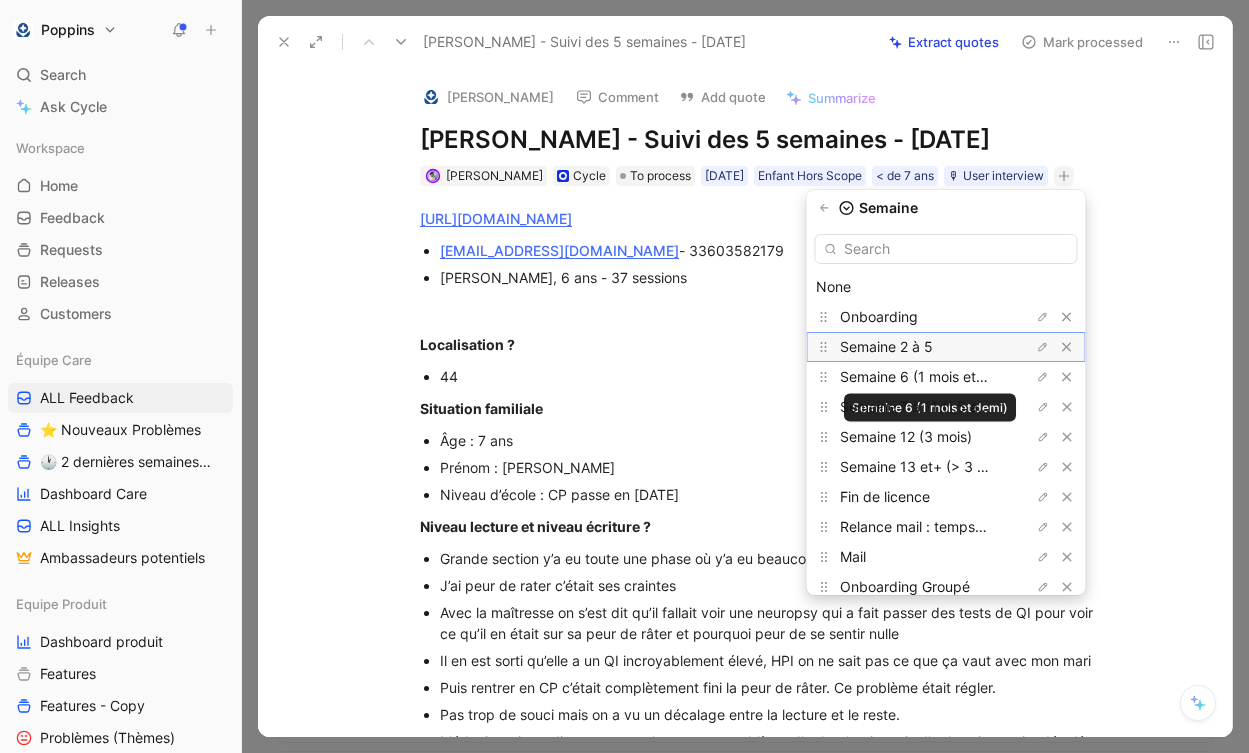 click on "Semaine 2 à 5" at bounding box center [915, 347] 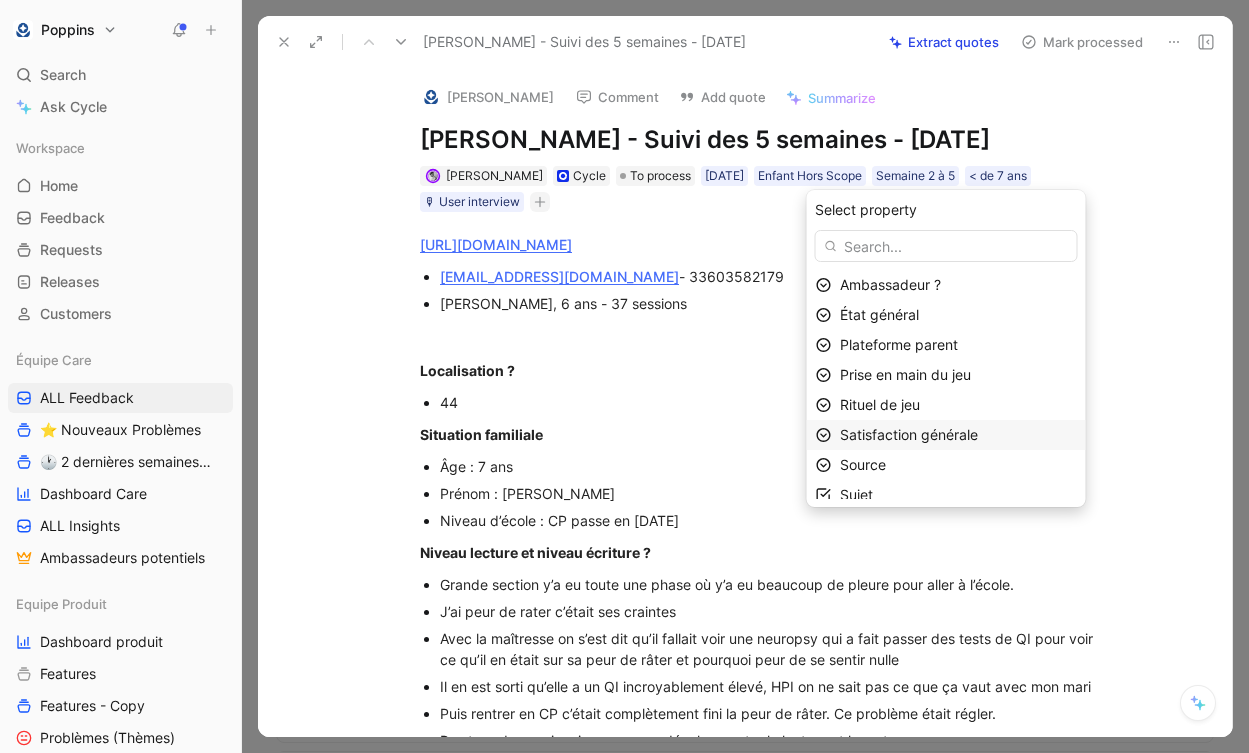 click on "Satisfaction générale" at bounding box center [909, 434] 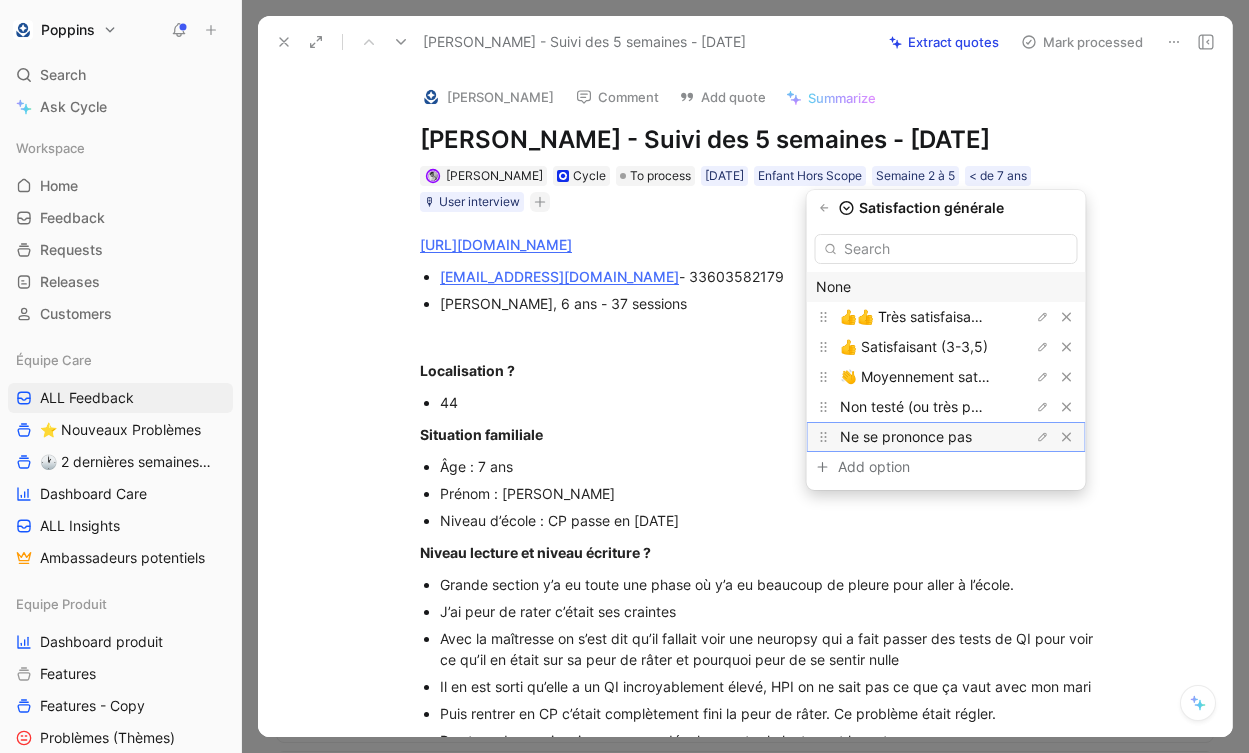 click on "Ne se prononce pas" at bounding box center [906, 436] 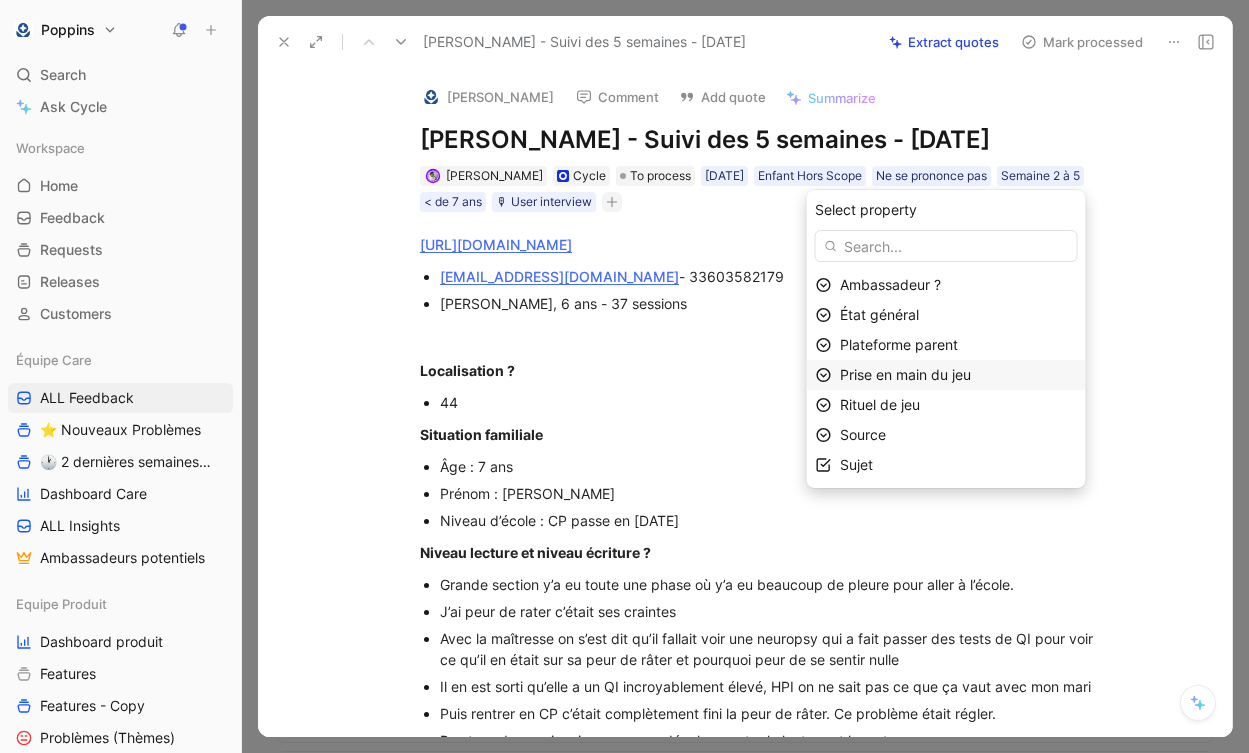 click on "Prise en main du jeu" at bounding box center (905, 374) 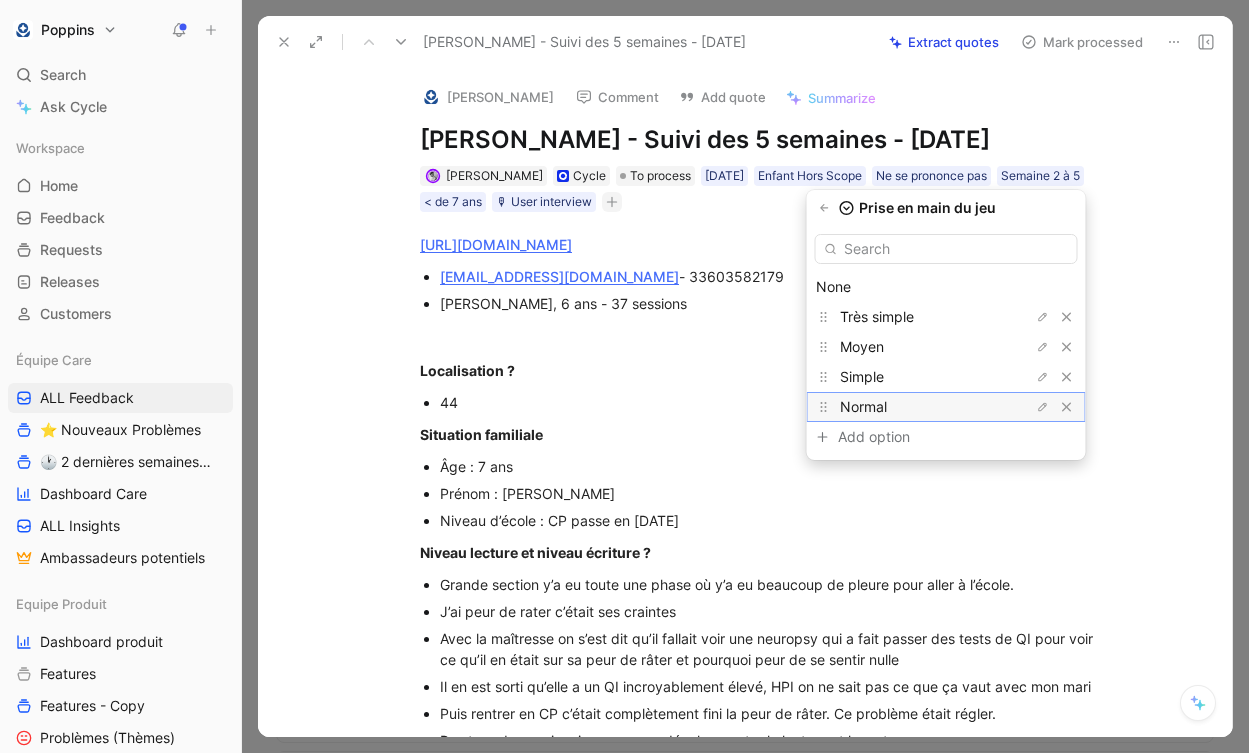 click on "Normal" at bounding box center (863, 406) 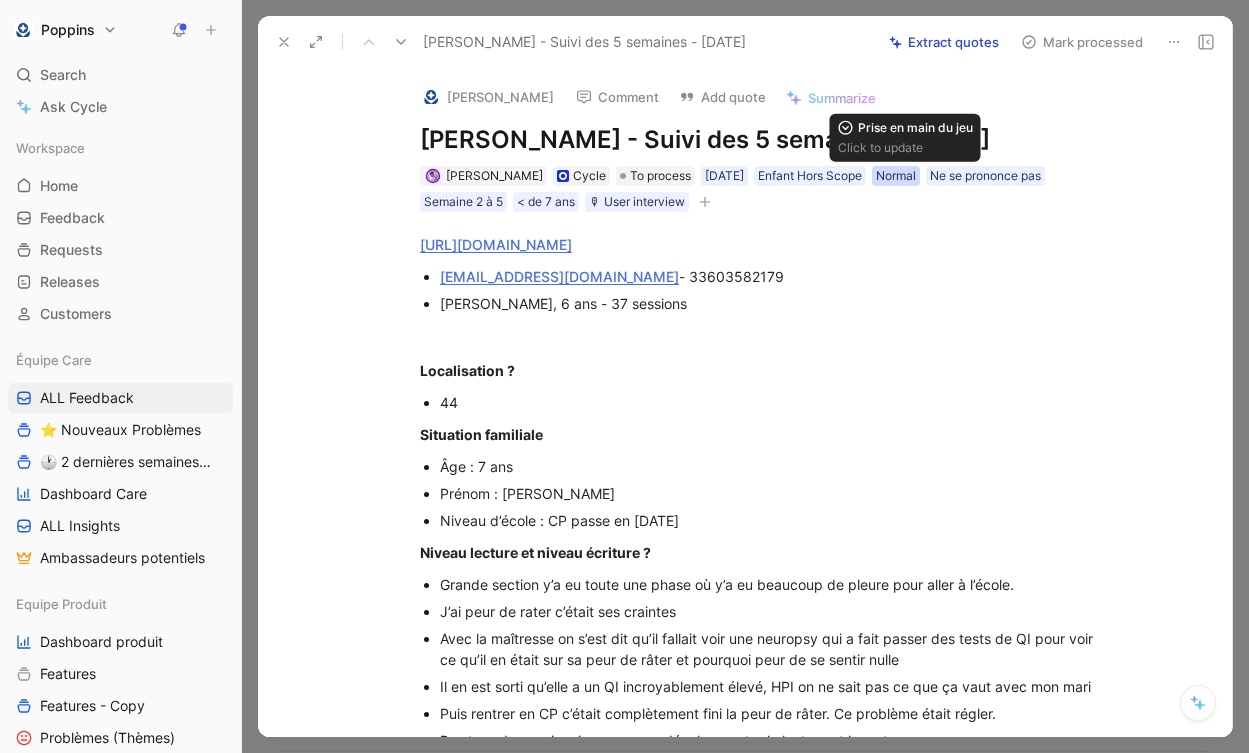 click on "Normal" at bounding box center (896, 176) 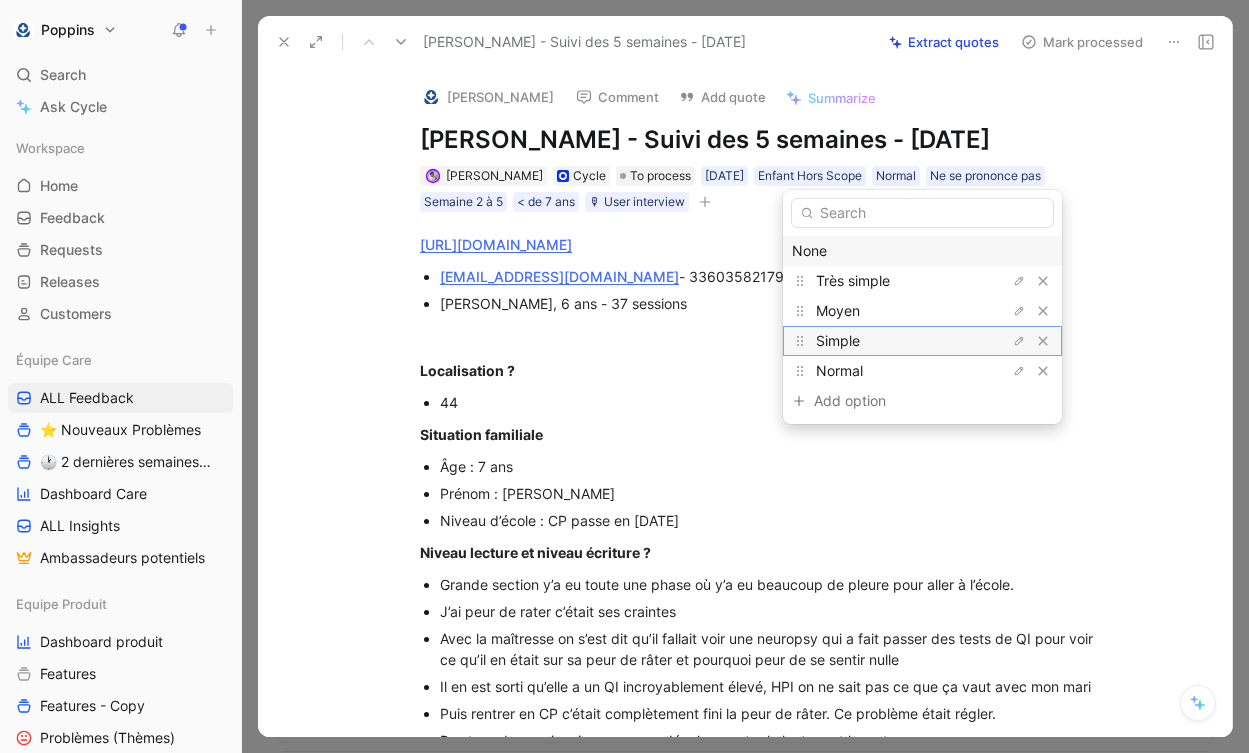 click on "Simple" at bounding box center [891, 341] 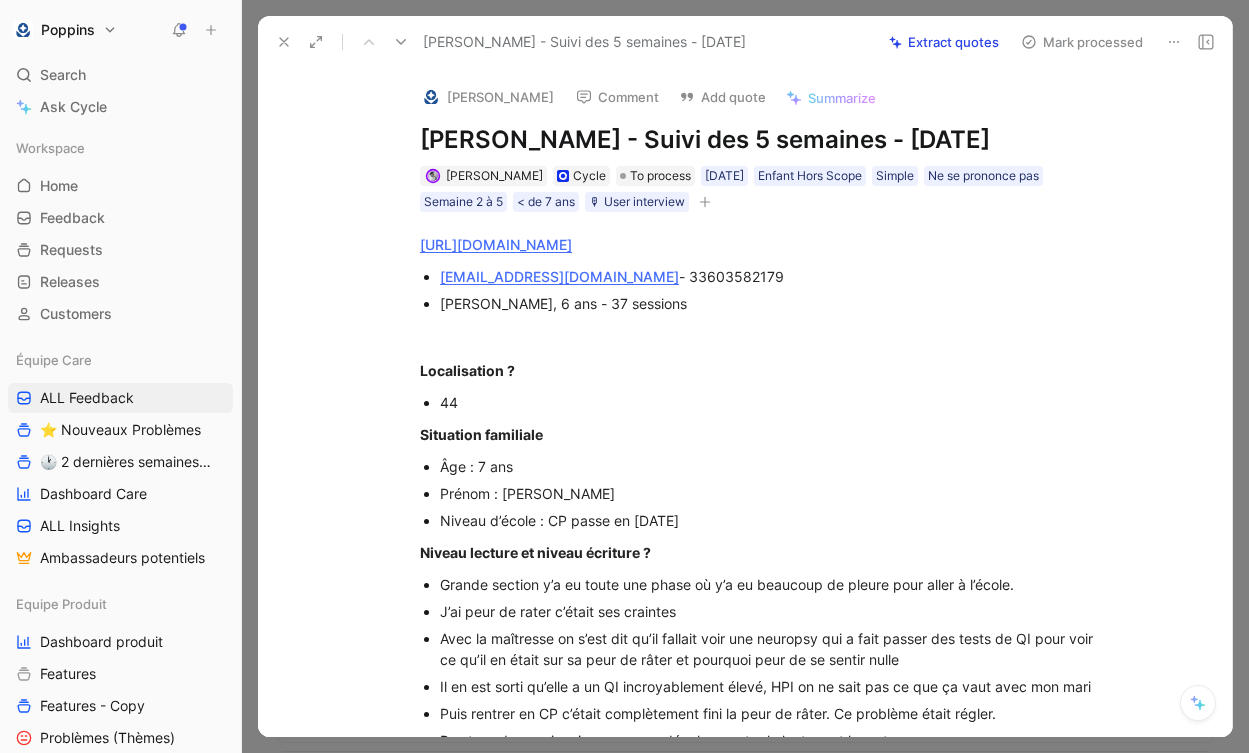 click at bounding box center [705, 202] 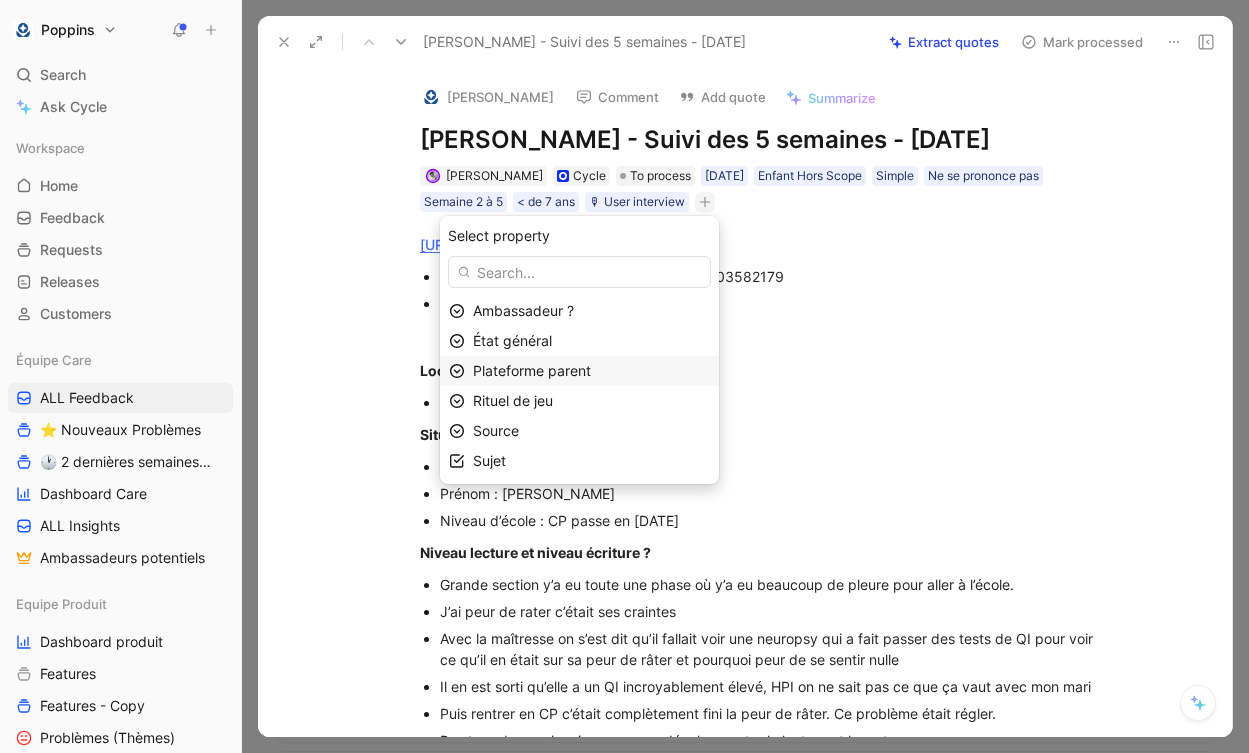click on "Plateforme parent" at bounding box center [591, 371] 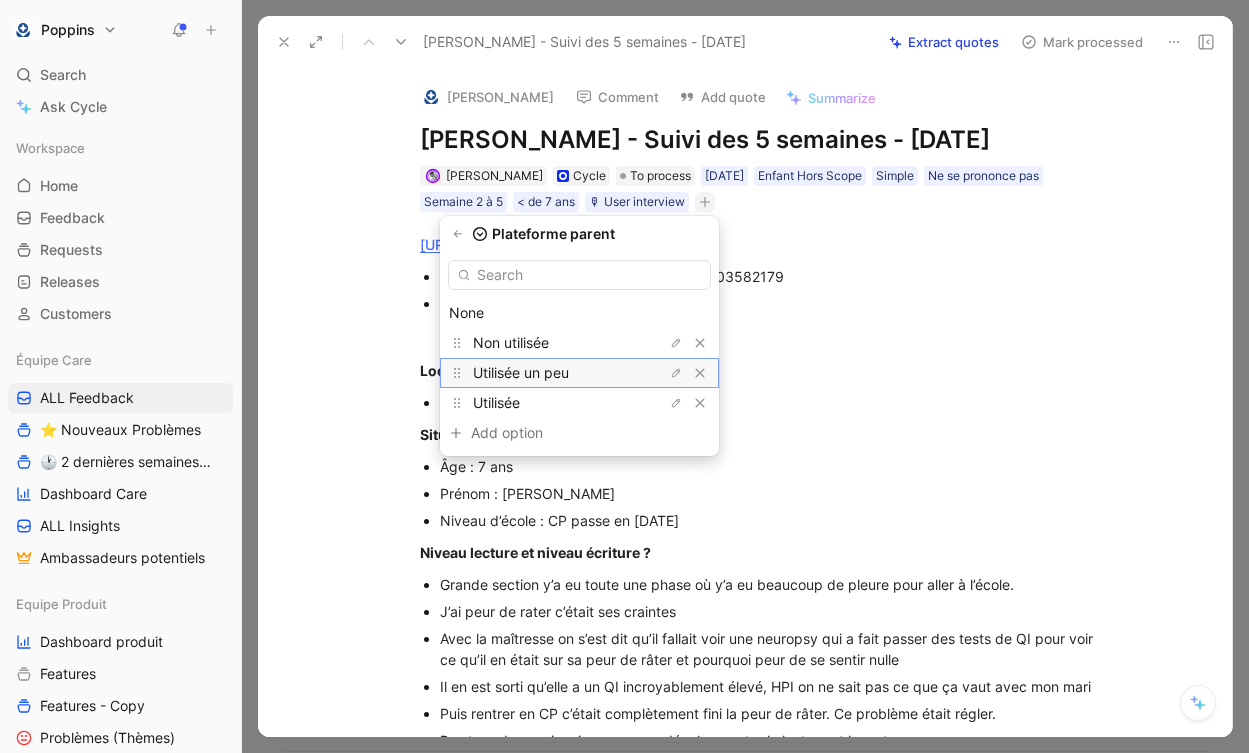 click on "Utilisée un peu" at bounding box center [548, 373] 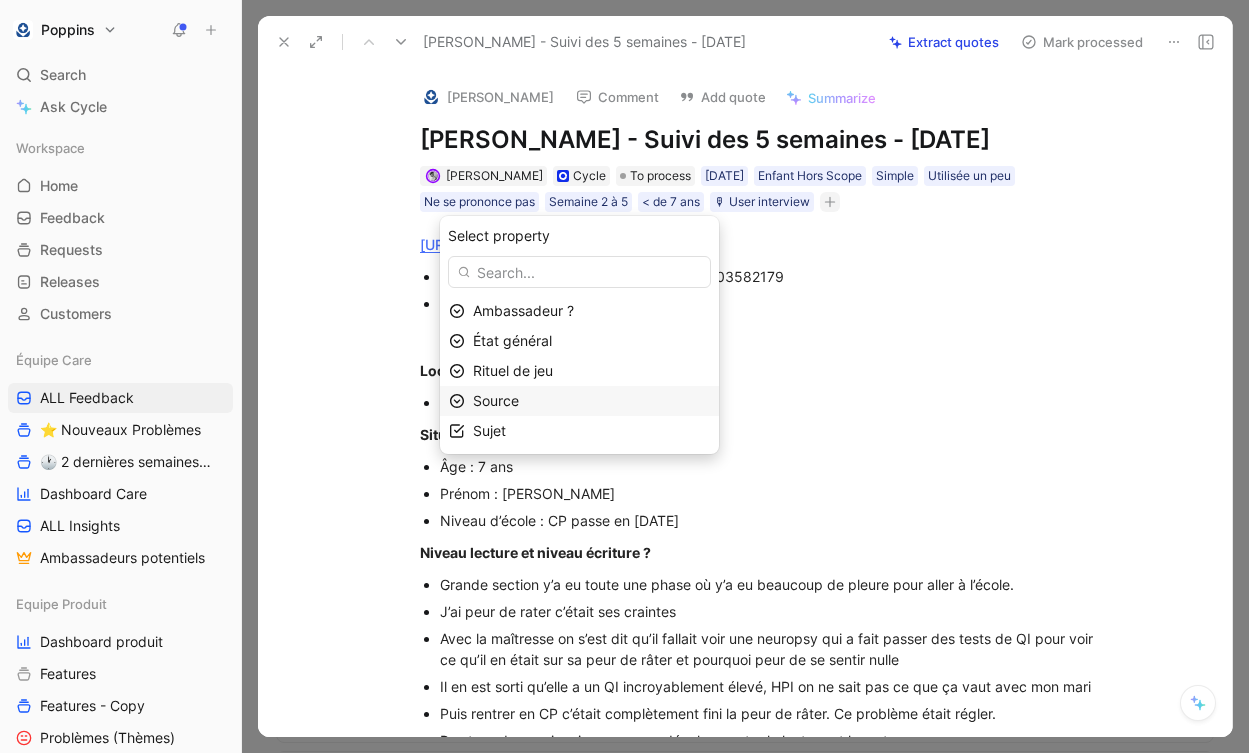 click on "Source" at bounding box center [591, 401] 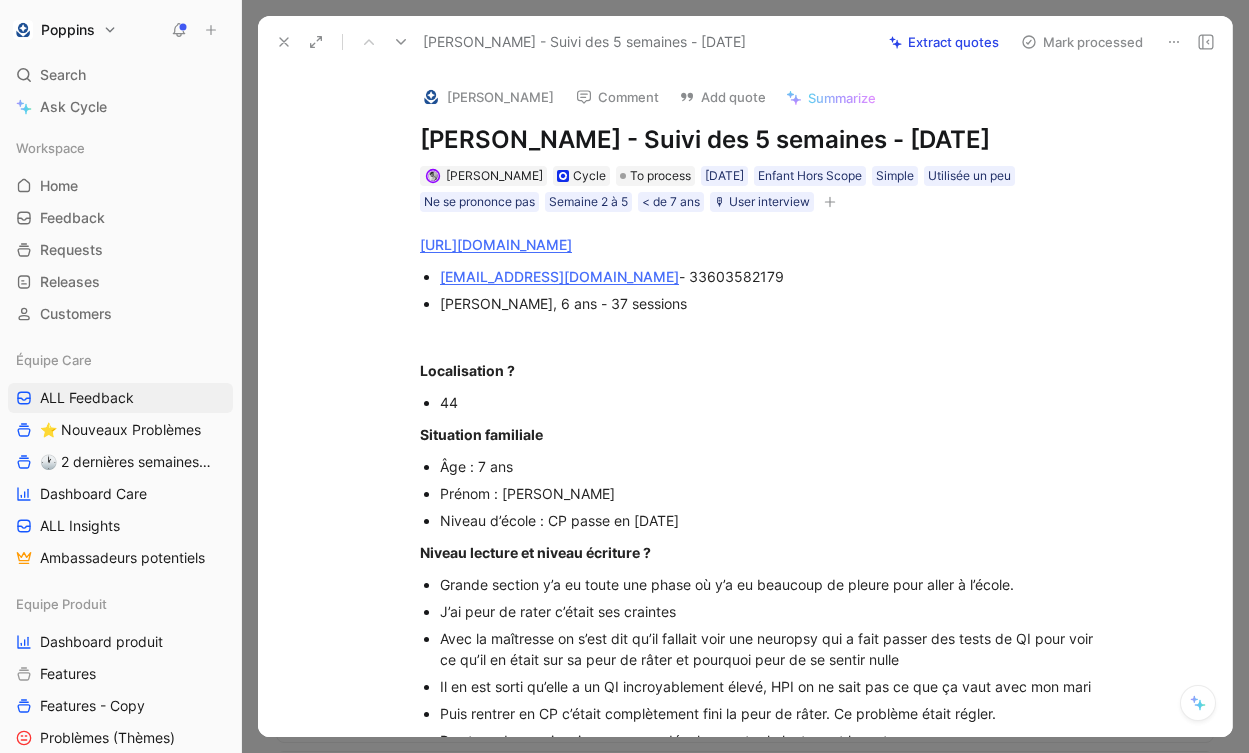 click at bounding box center [830, 202] 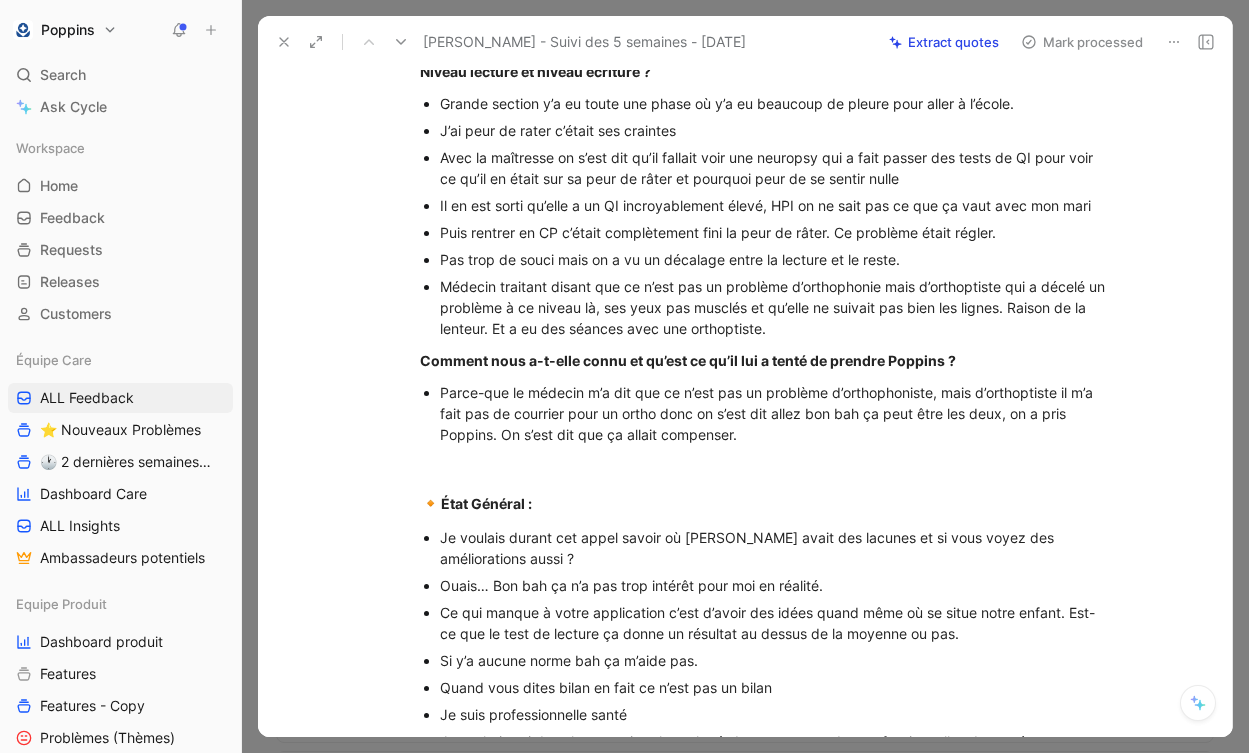 scroll, scrollTop: 487, scrollLeft: 0, axis: vertical 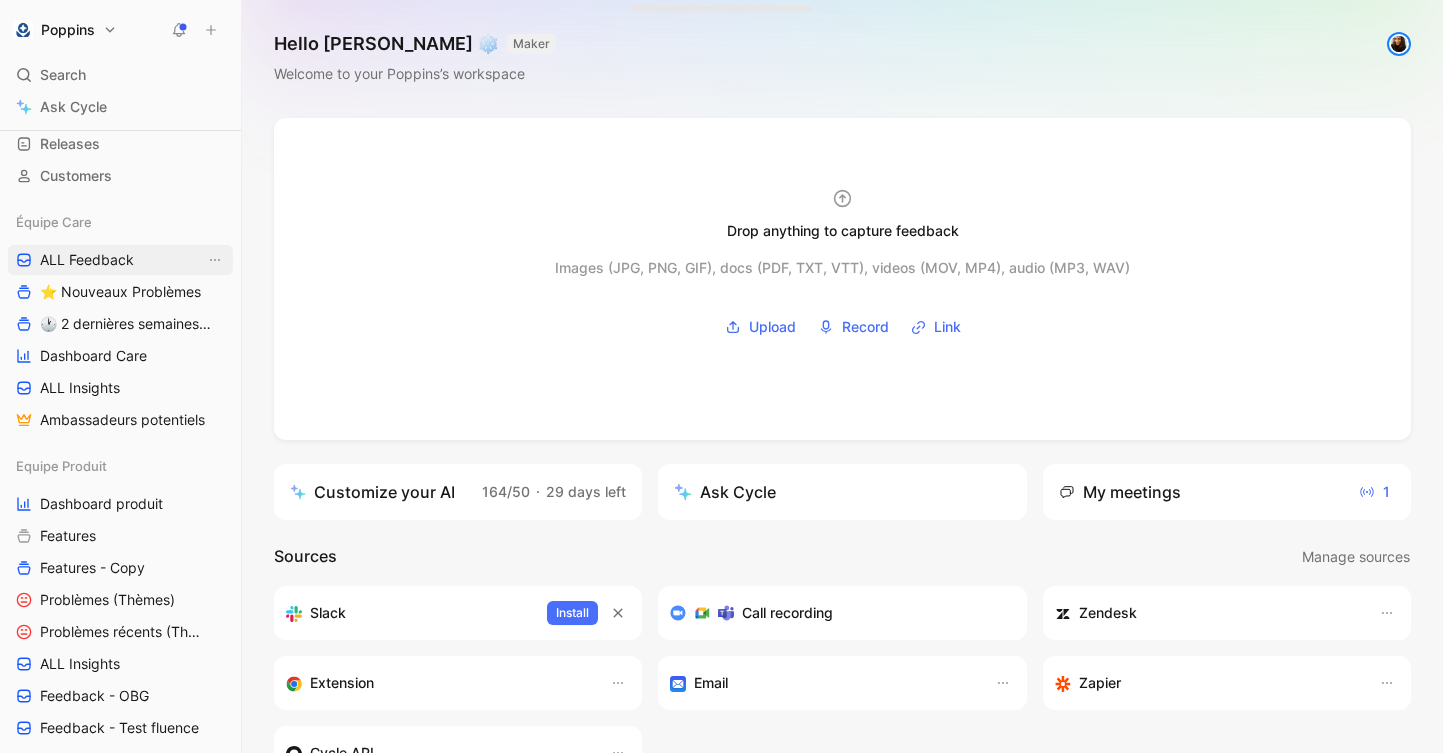 click on "ALL Feedback" at bounding box center [120, 260] 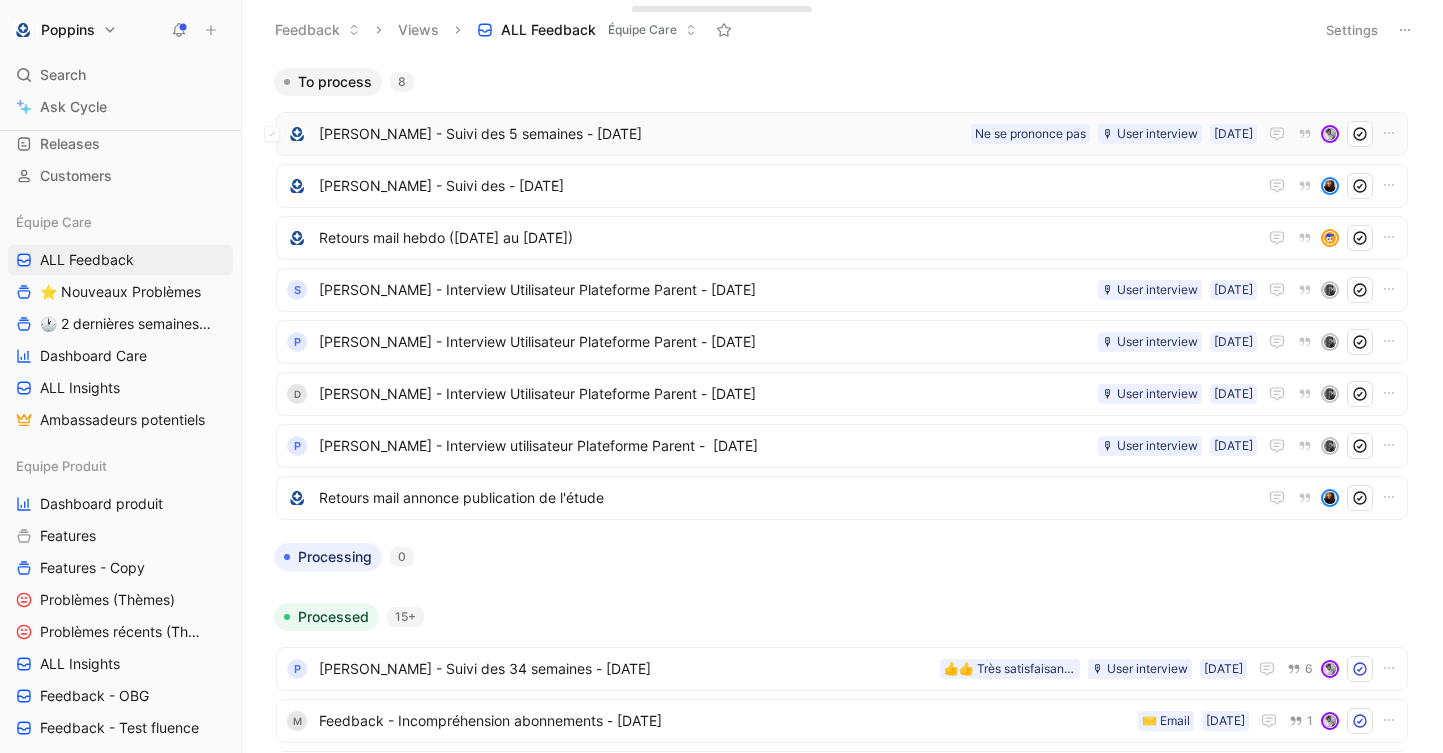 click on "[PERSON_NAME] - Suivi des 5 semaines - [DATE]" at bounding box center (641, 134) 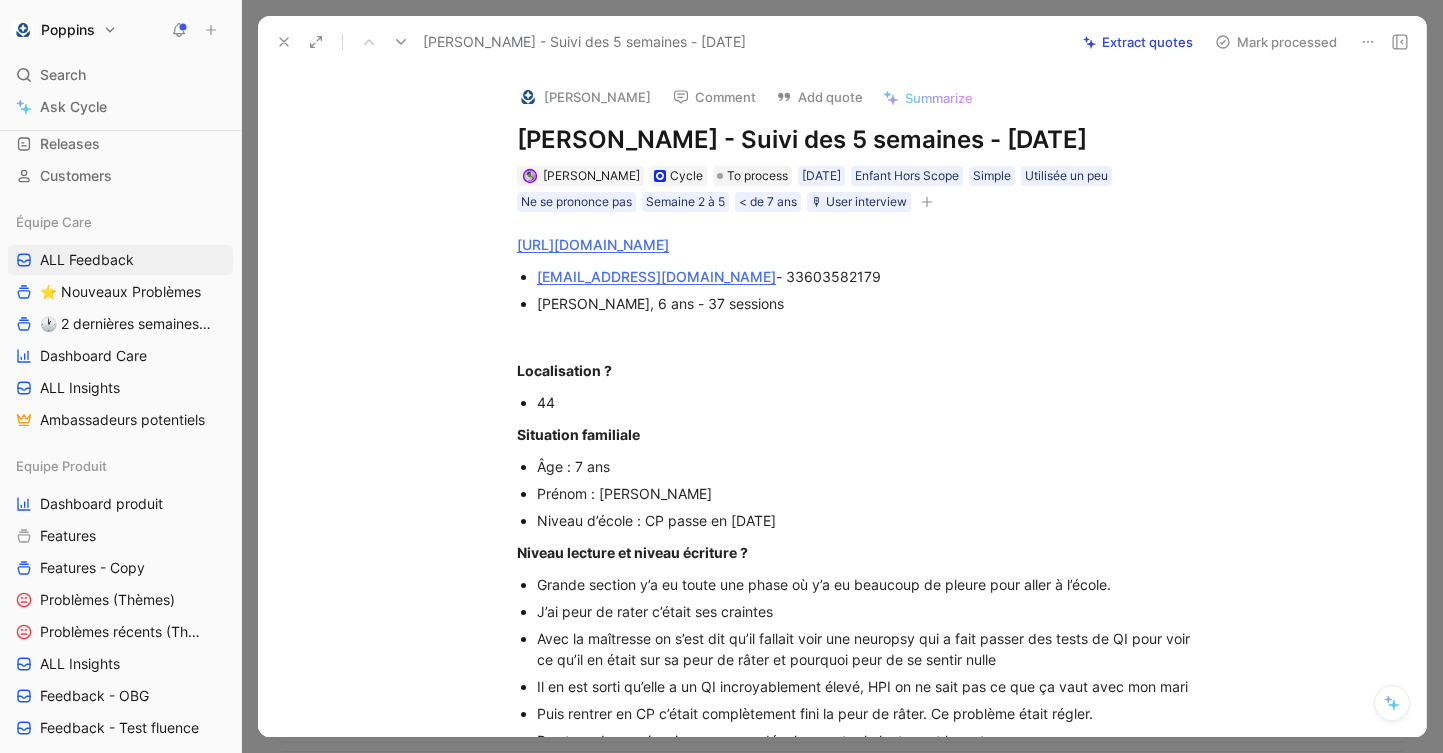 click on "[PERSON_NAME] - Suivi des 5 semaines - [DATE]" at bounding box center (863, 140) 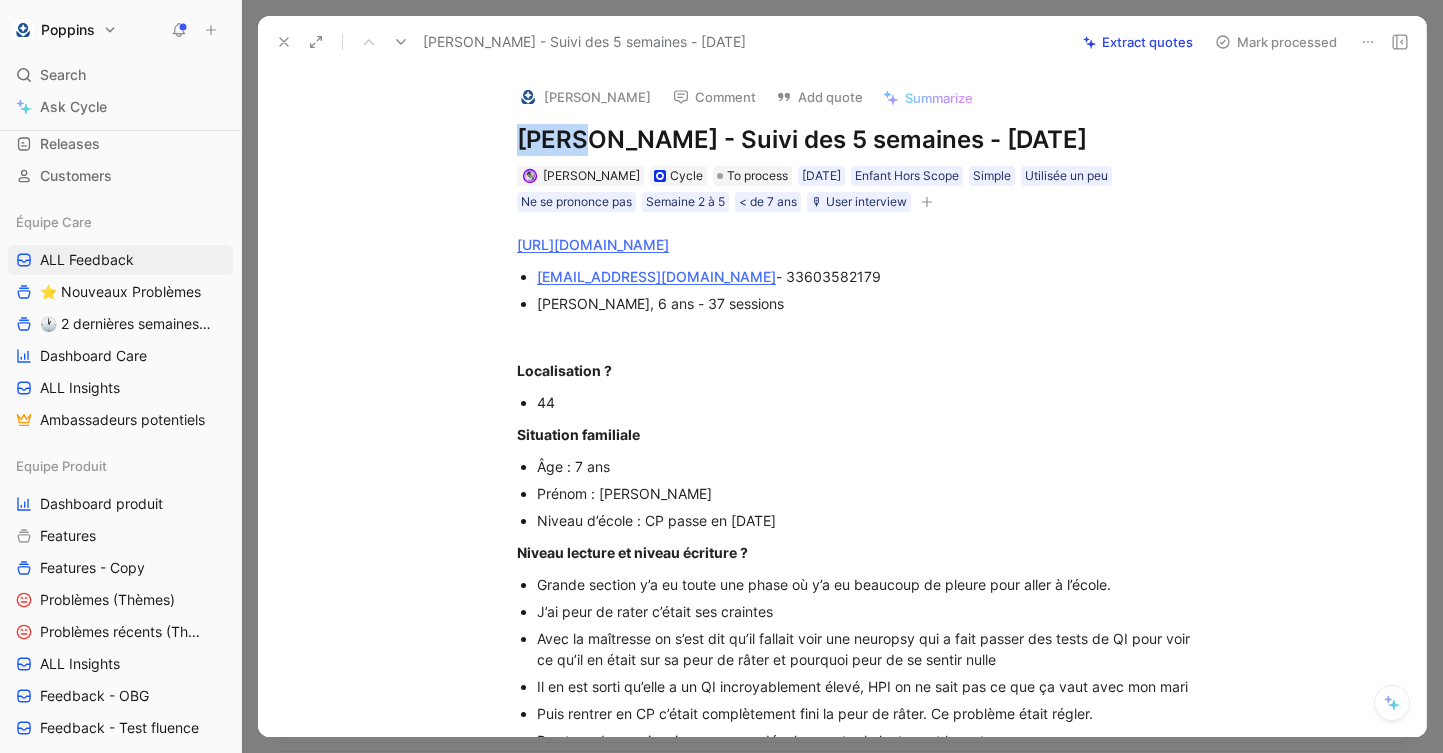 click on "[PERSON_NAME] - Suivi des 5 semaines - [DATE]" at bounding box center [863, 140] 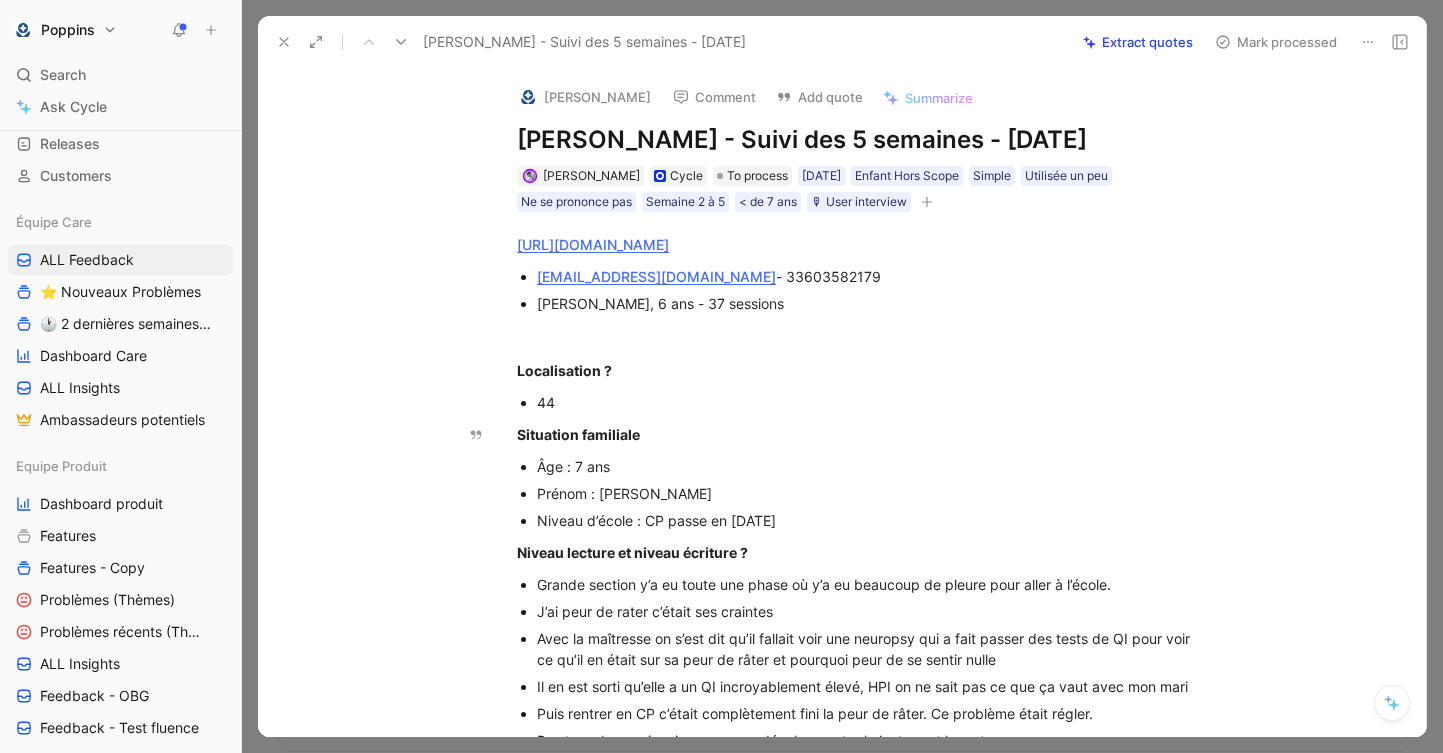 click on "44" at bounding box center [873, 402] 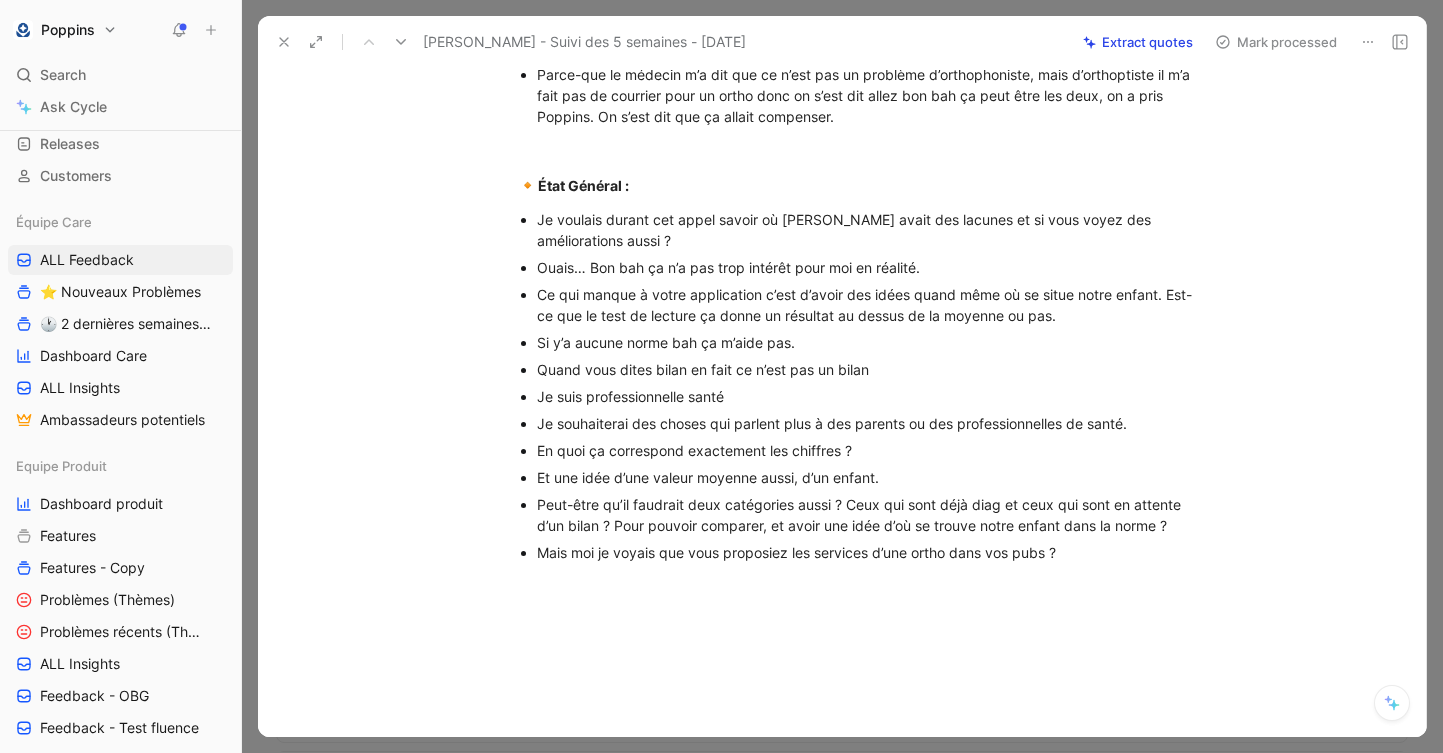 scroll, scrollTop: 819, scrollLeft: 0, axis: vertical 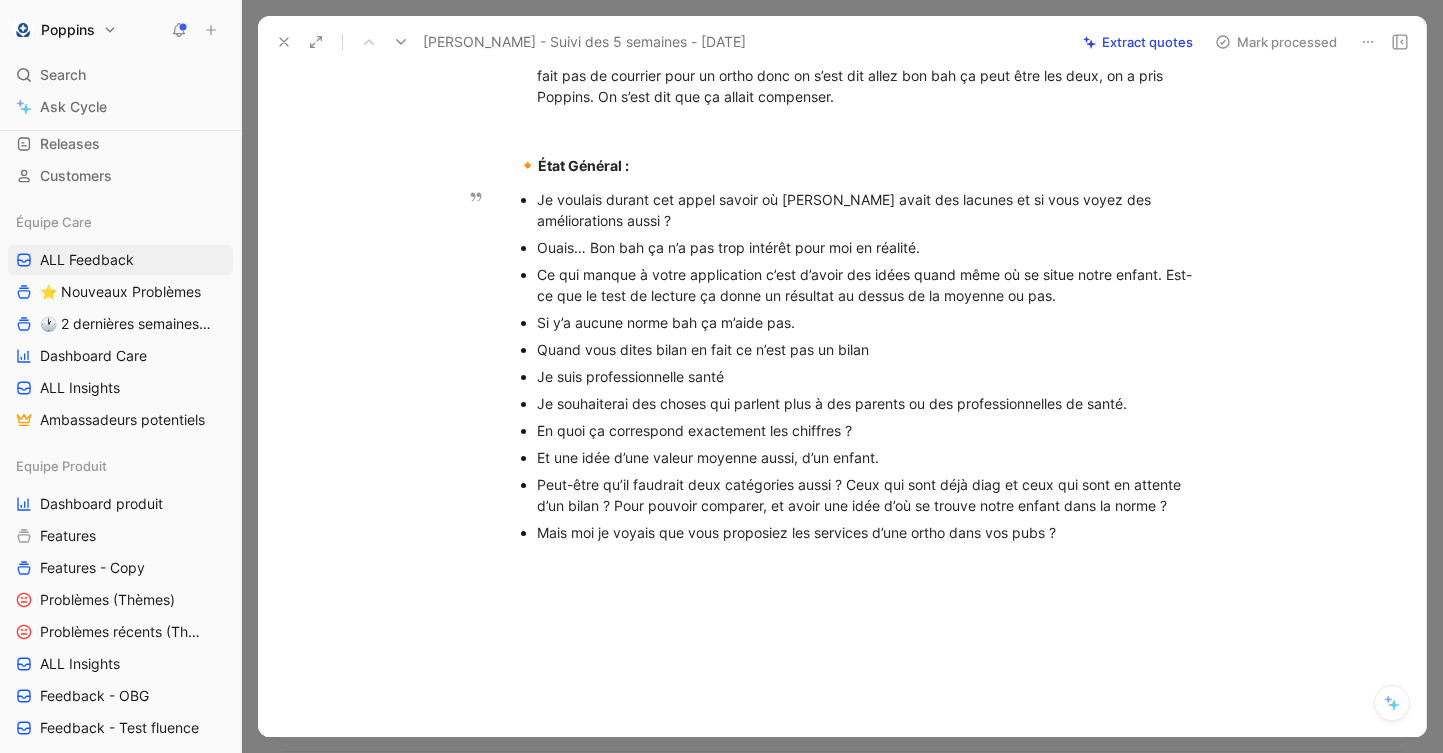 click on "En quoi ça correspond exactement les chiffres ?" at bounding box center [873, 430] 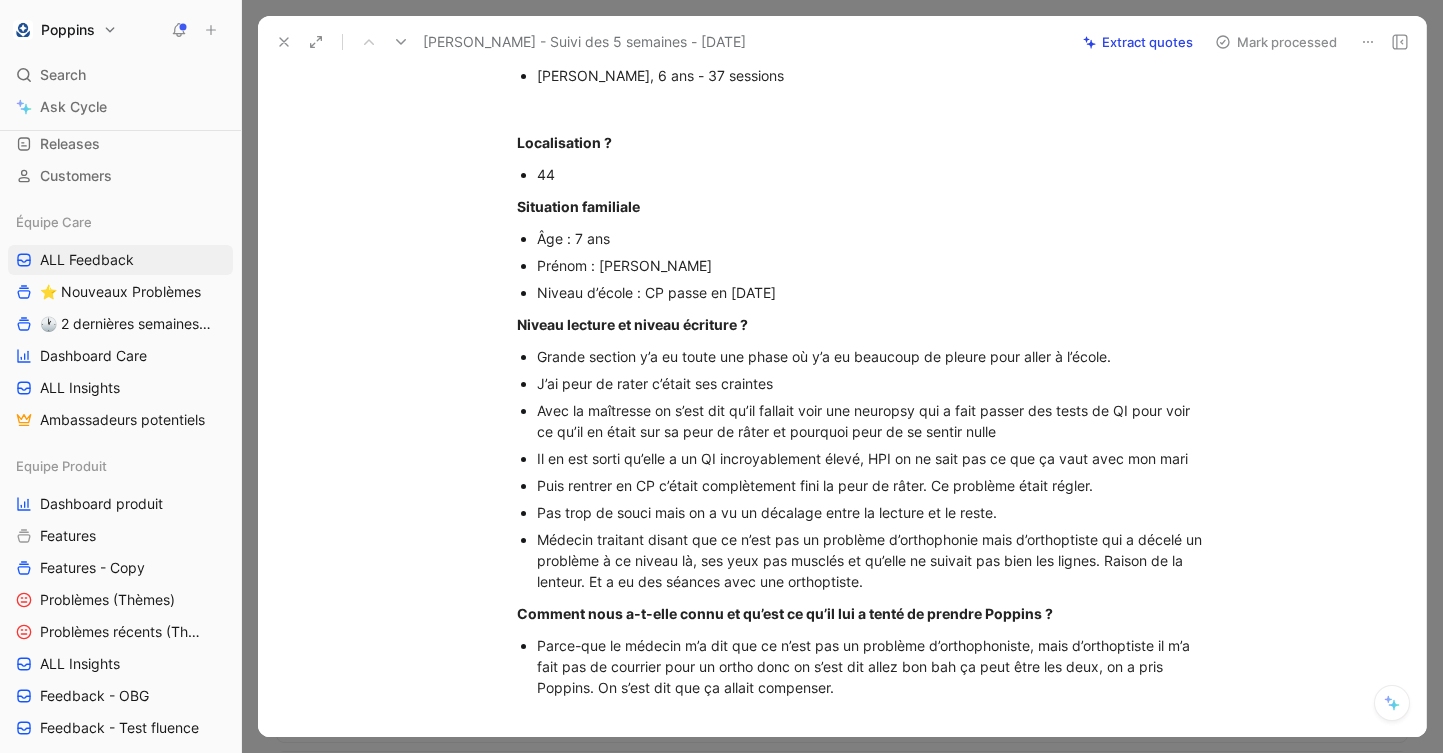 scroll, scrollTop: 222, scrollLeft: 0, axis: vertical 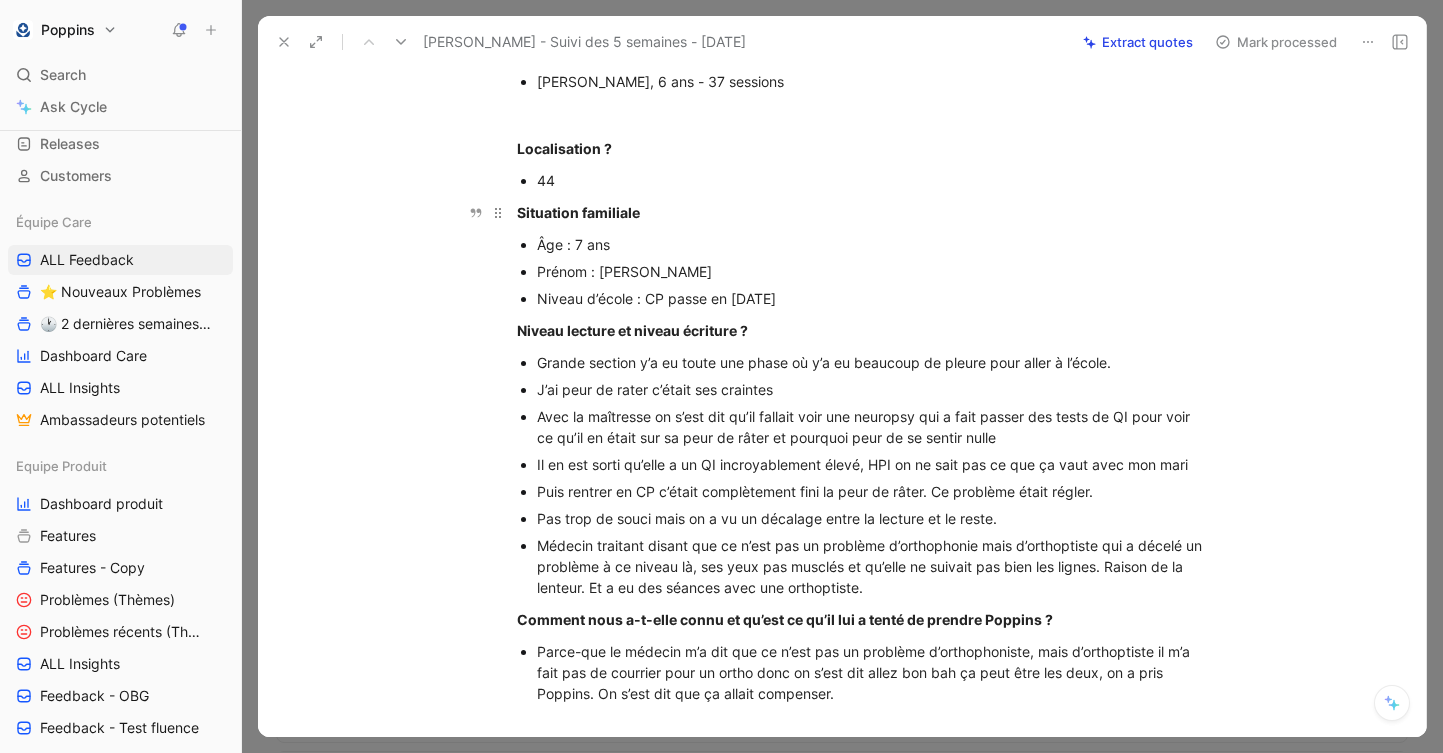 click on "Situation familiale" at bounding box center [863, 212] 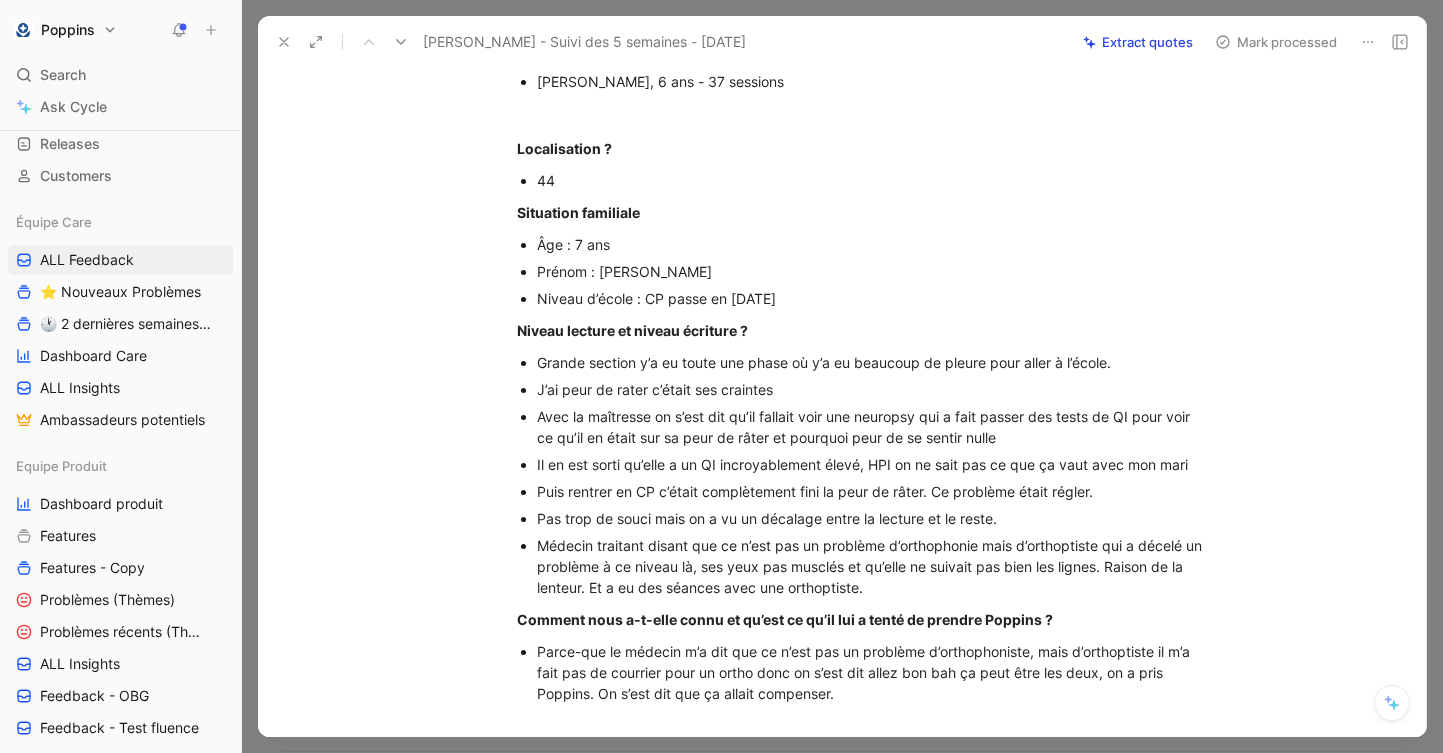 click on "[URL][DOMAIN_NAME] [PERSON_NAME][EMAIL_ADDRESS][DOMAIN_NAME]  - 33603582179 [PERSON_NAME], 6 ans - 37 sessions Localisation ? 44  Situation familiale Âge : 7 ans  Prénom : [PERSON_NAME] d’école : CP passe en [DATE]  Niveau lecture et niveau écriture ? Grande section y’a eu toute une phase où y’a eu beaucoup de pleure pour aller à l’école.  J’ai peur de rater c’était ses craintes Avec la maîtresse on s’est dit qu’il fallait voir une neuropsy qui a fait passer des tests de QI pour voir ce qu’il en était sur sa peur de râter et pourquoi peur de se sentir nulle Il en est sorti qu’elle a un QI incroyablement élevé, HPI on ne sait pas ce que ça vaut avec mon mari Puis rentrer en CP c’était complètement fini la peur de râter. Ce problème était régler. Pas trop de souci mais on a vu un décalage entre la lecture et le reste. Comment nous a-t-elle connu et qu’est ce qu’il lui a tenté de prendre Poppins ? 🔸 État Général : Je suis professionnelle santé" at bounding box center (863, 575) 